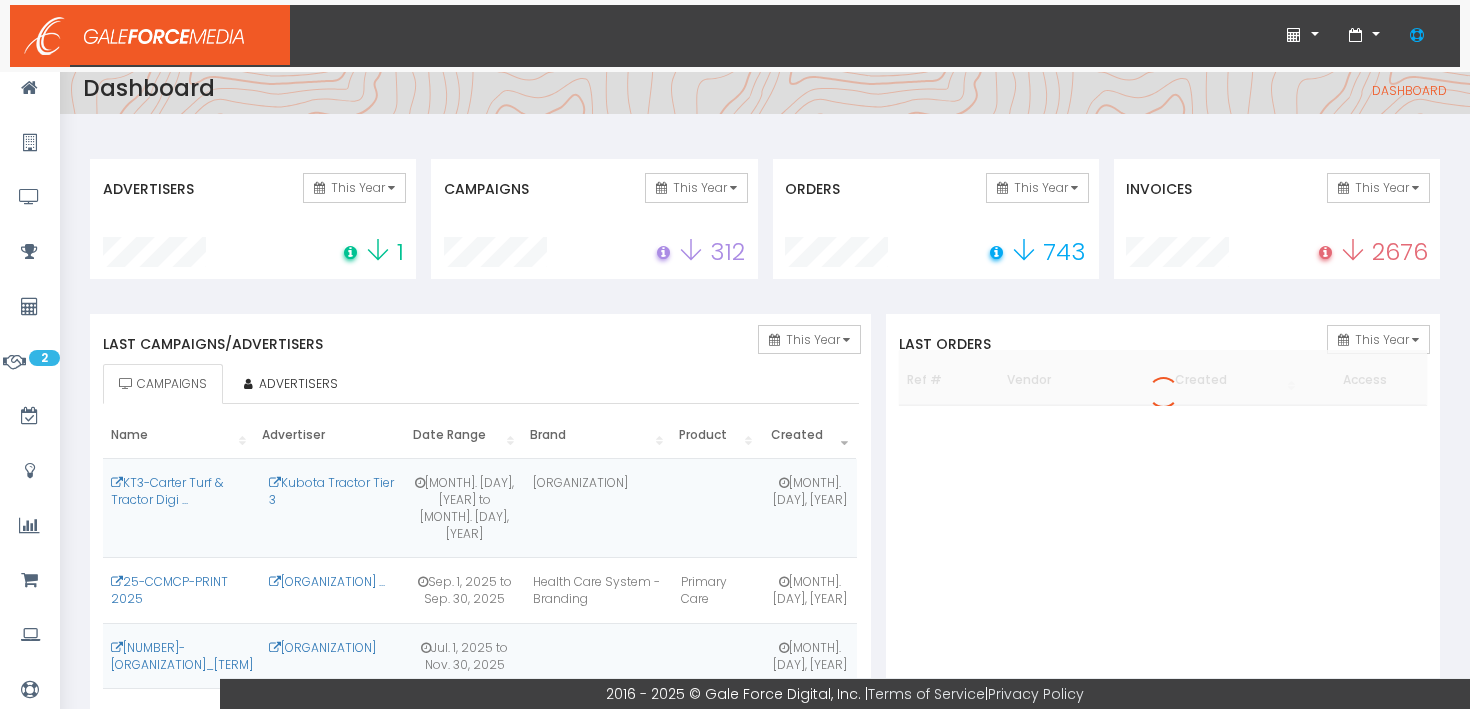 scroll, scrollTop: 0, scrollLeft: 0, axis: both 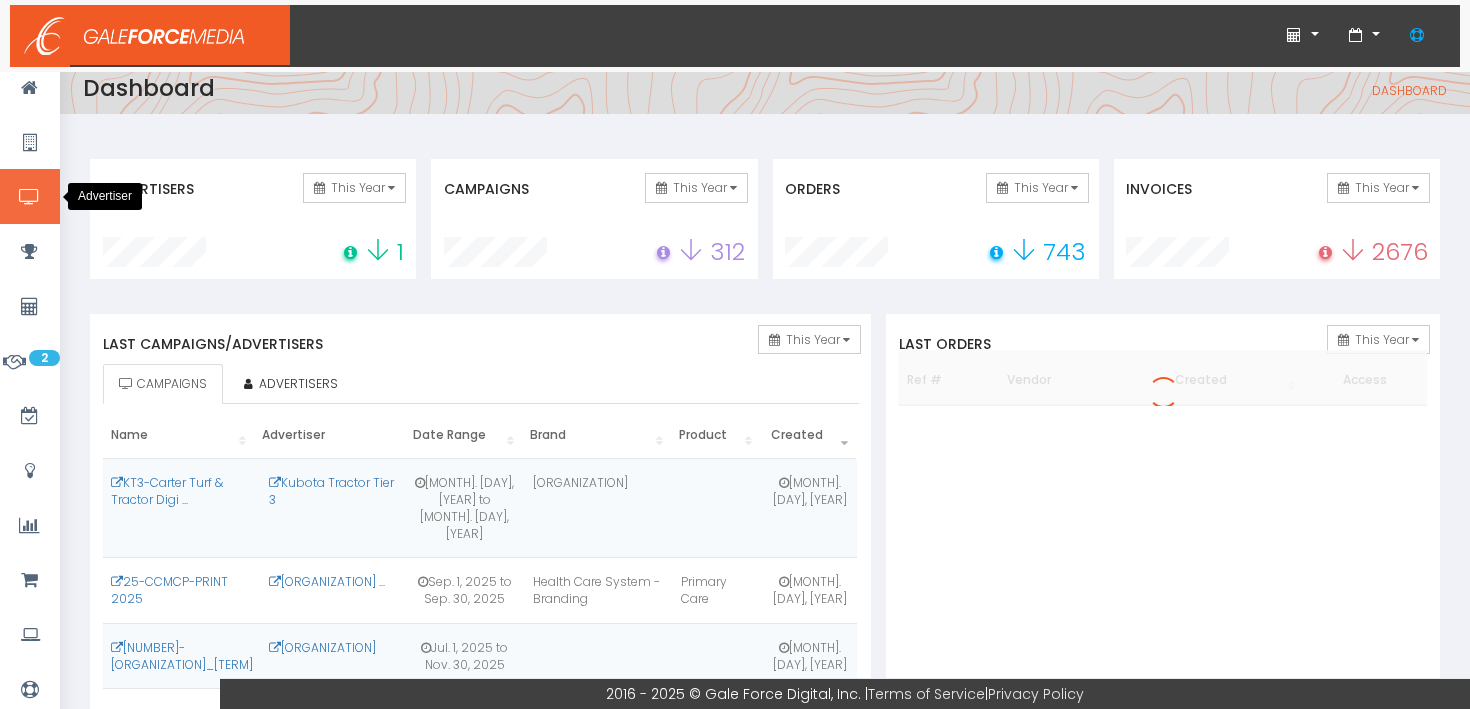 click at bounding box center (29, 197) 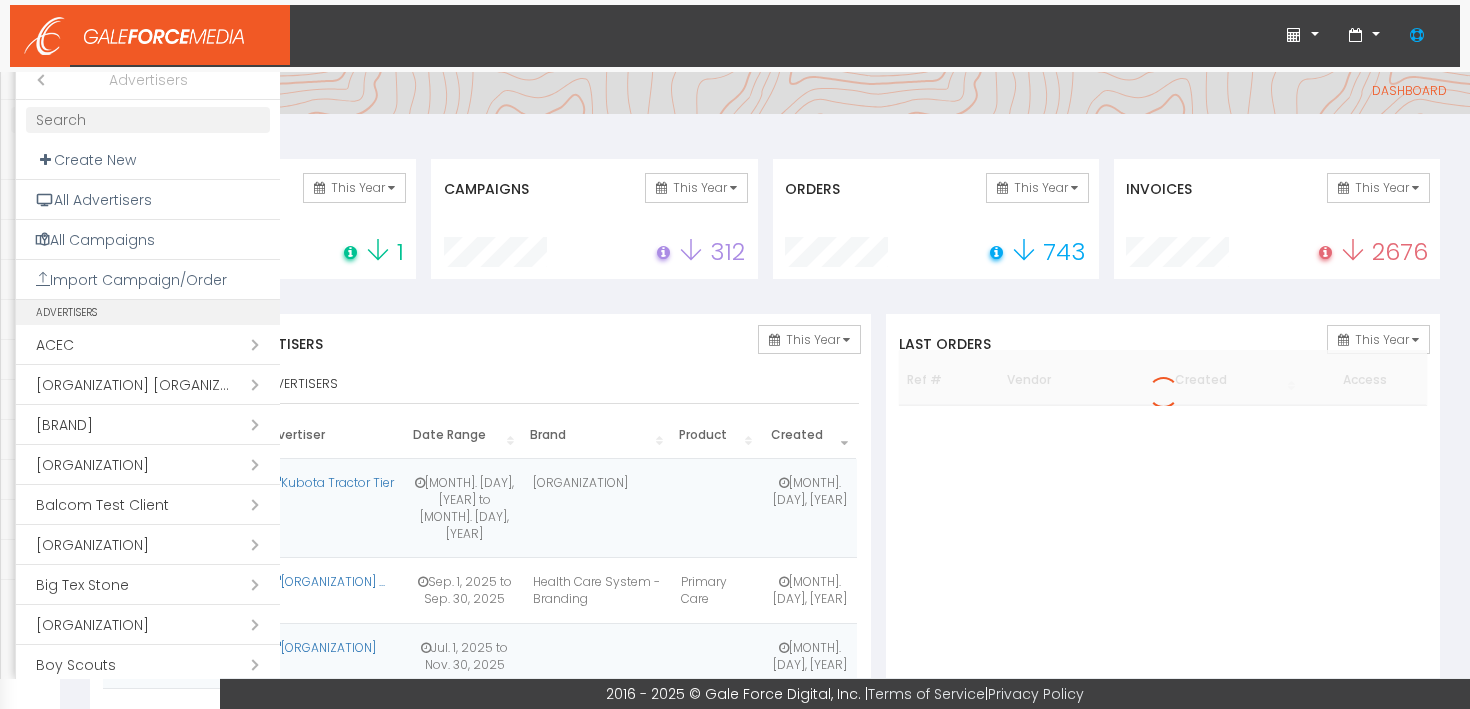 click at bounding box center [148, 120] 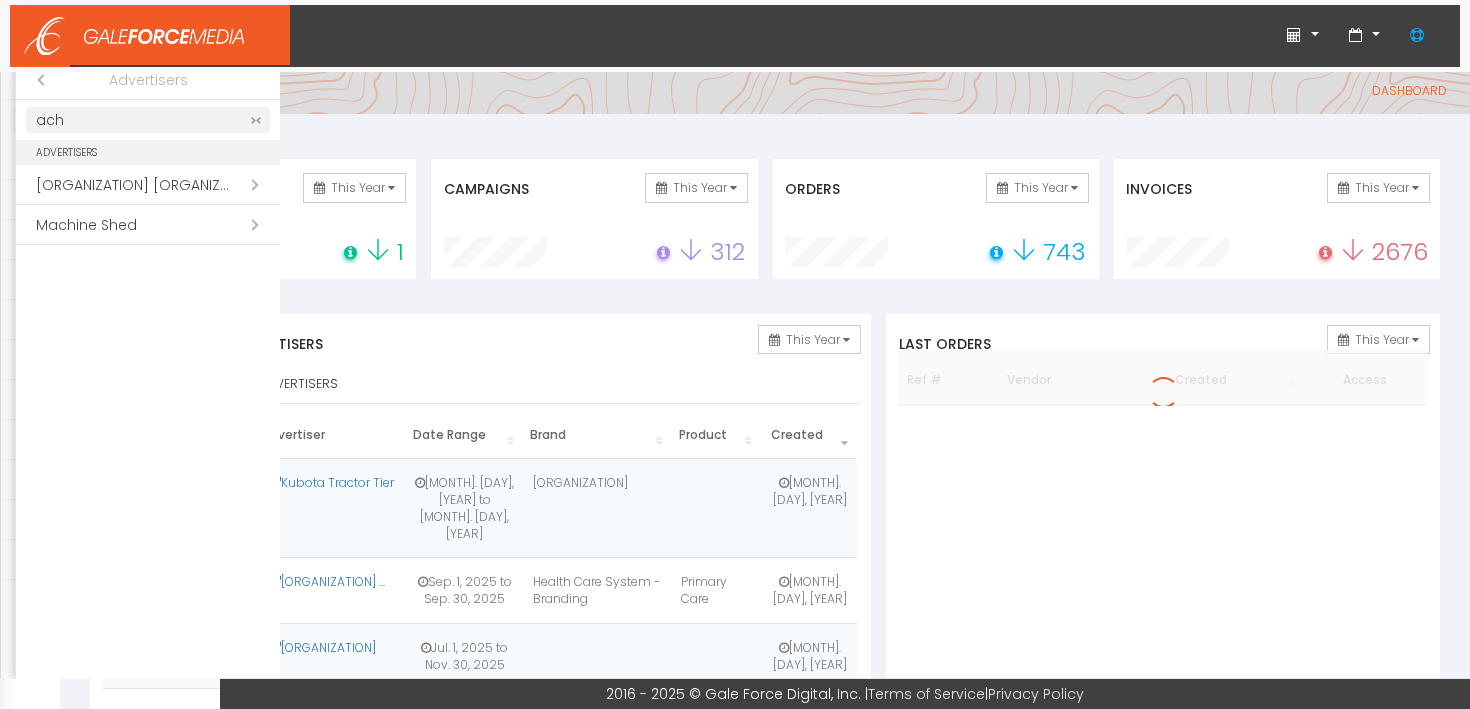 type on "ach" 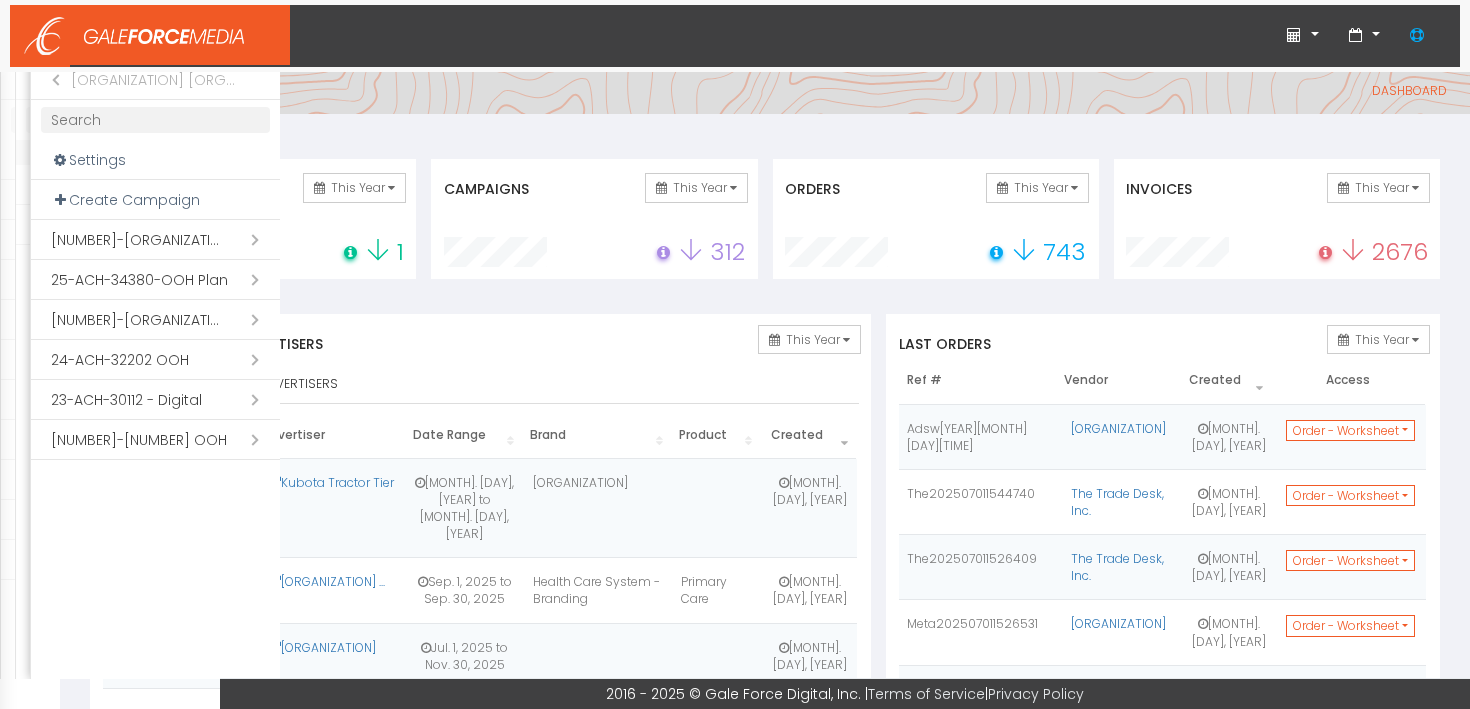 click on "Open submenu (   25-ACH-34380-Annual Plan)" at bounding box center [155, 240] 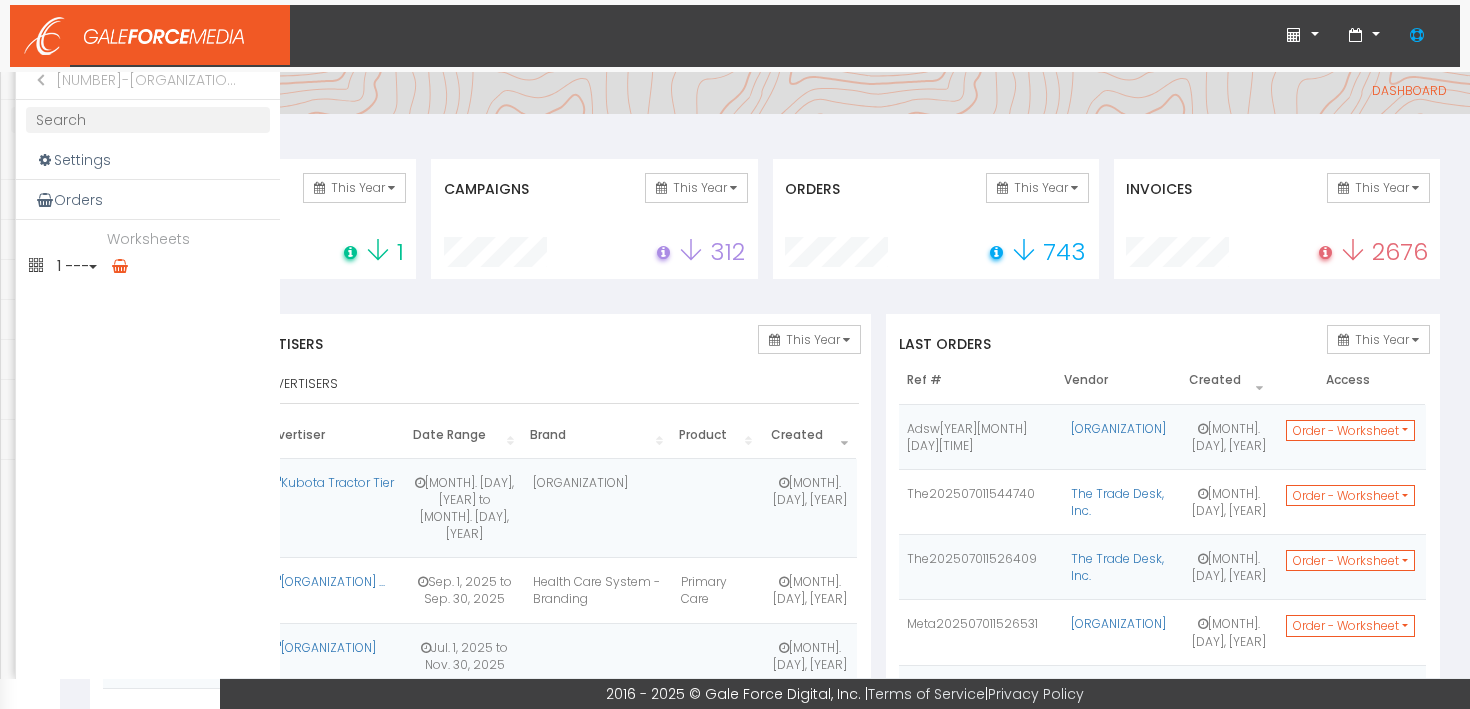 click on "1    ---" at bounding box center [148, 266] 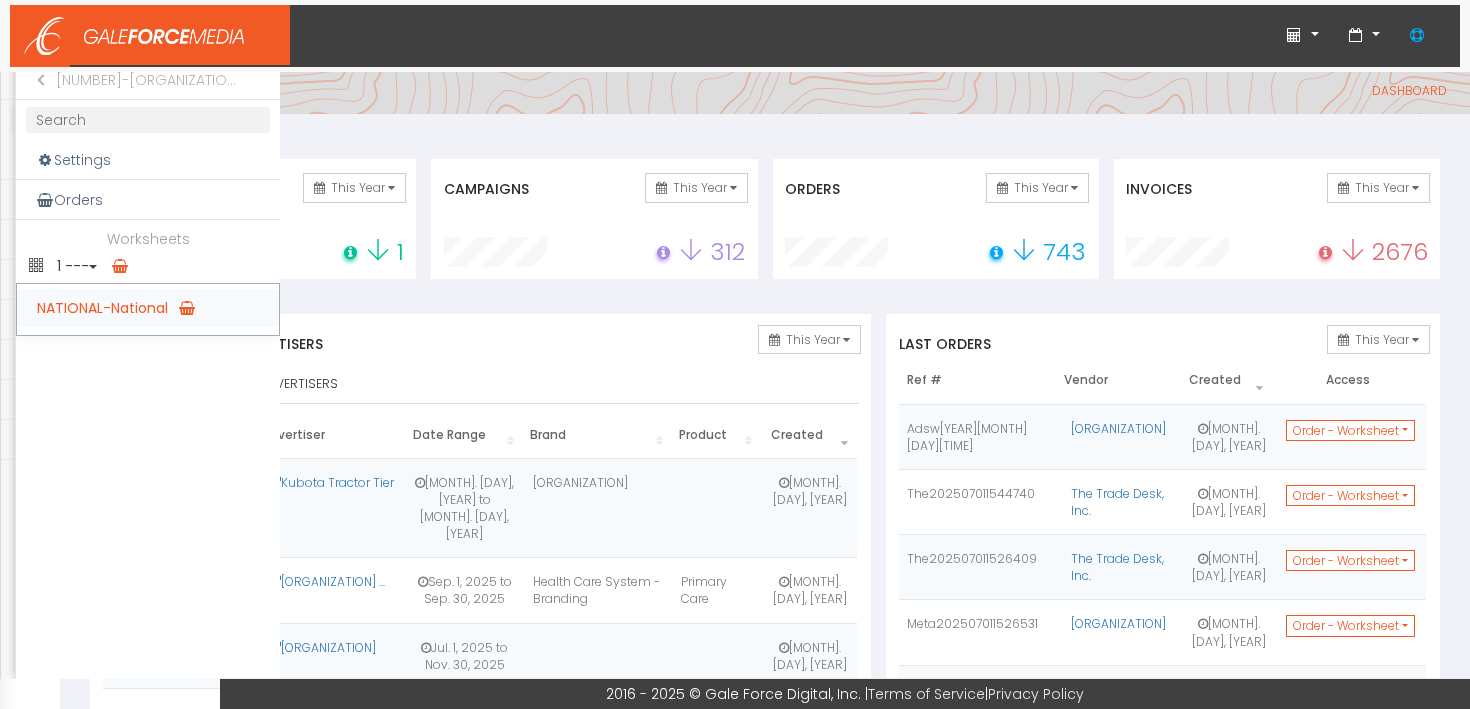 click on "NATIONAL-National" at bounding box center (148, 308) 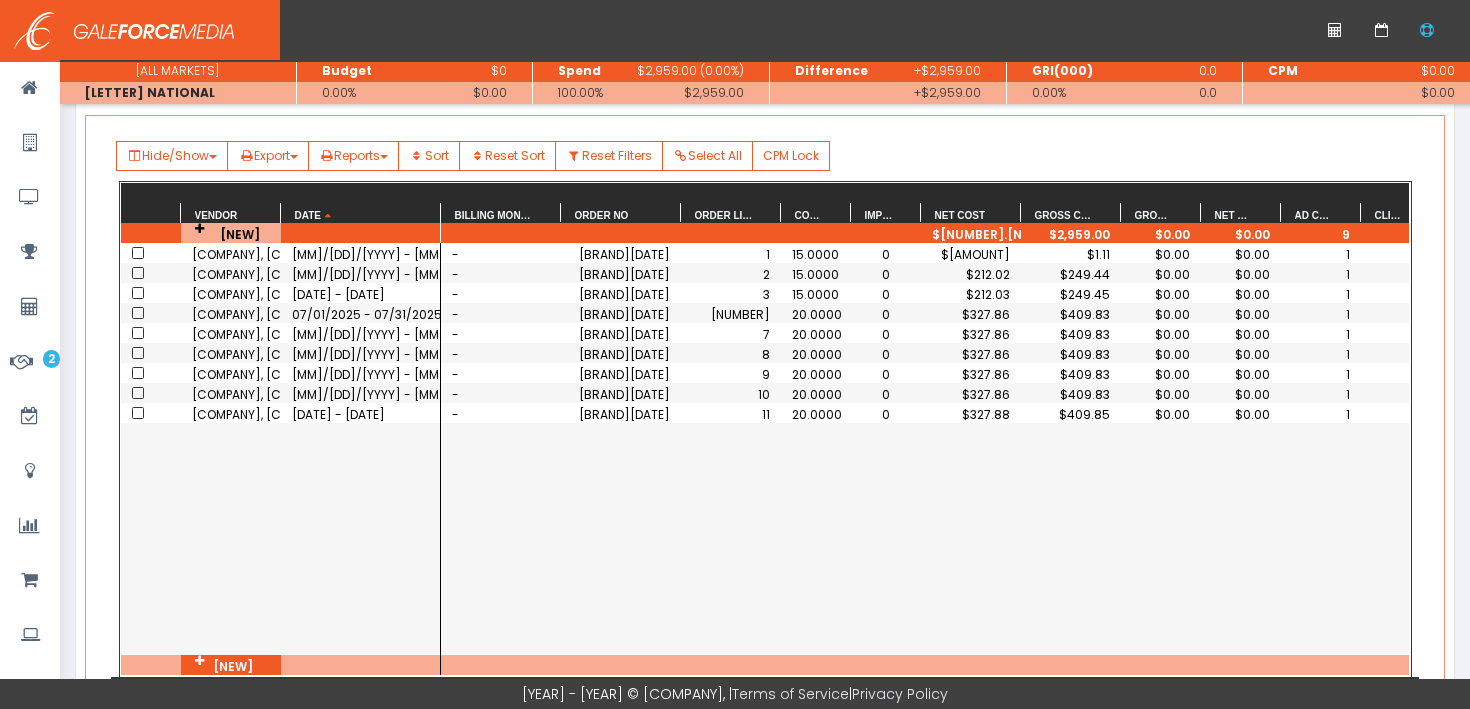 scroll, scrollTop: 239, scrollLeft: 0, axis: vertical 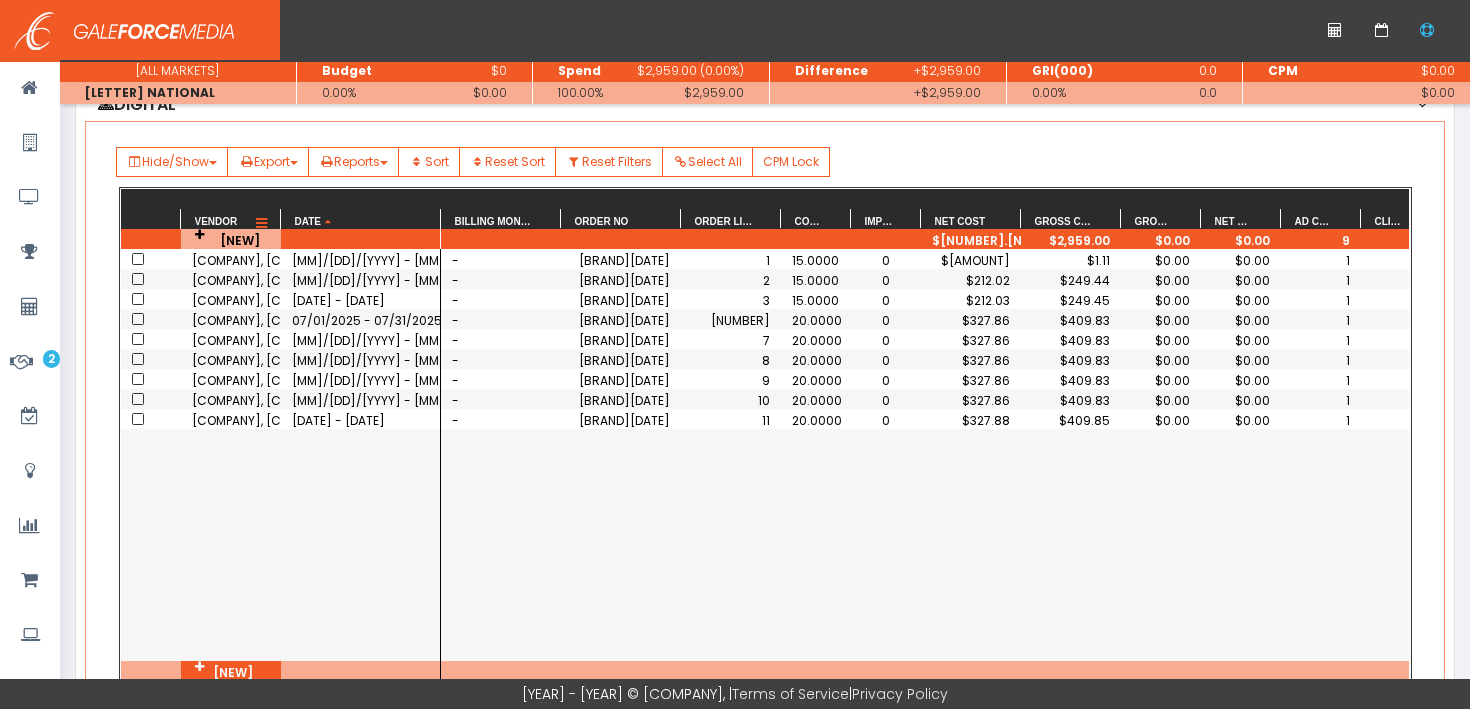 click at bounding box center [261, 224] 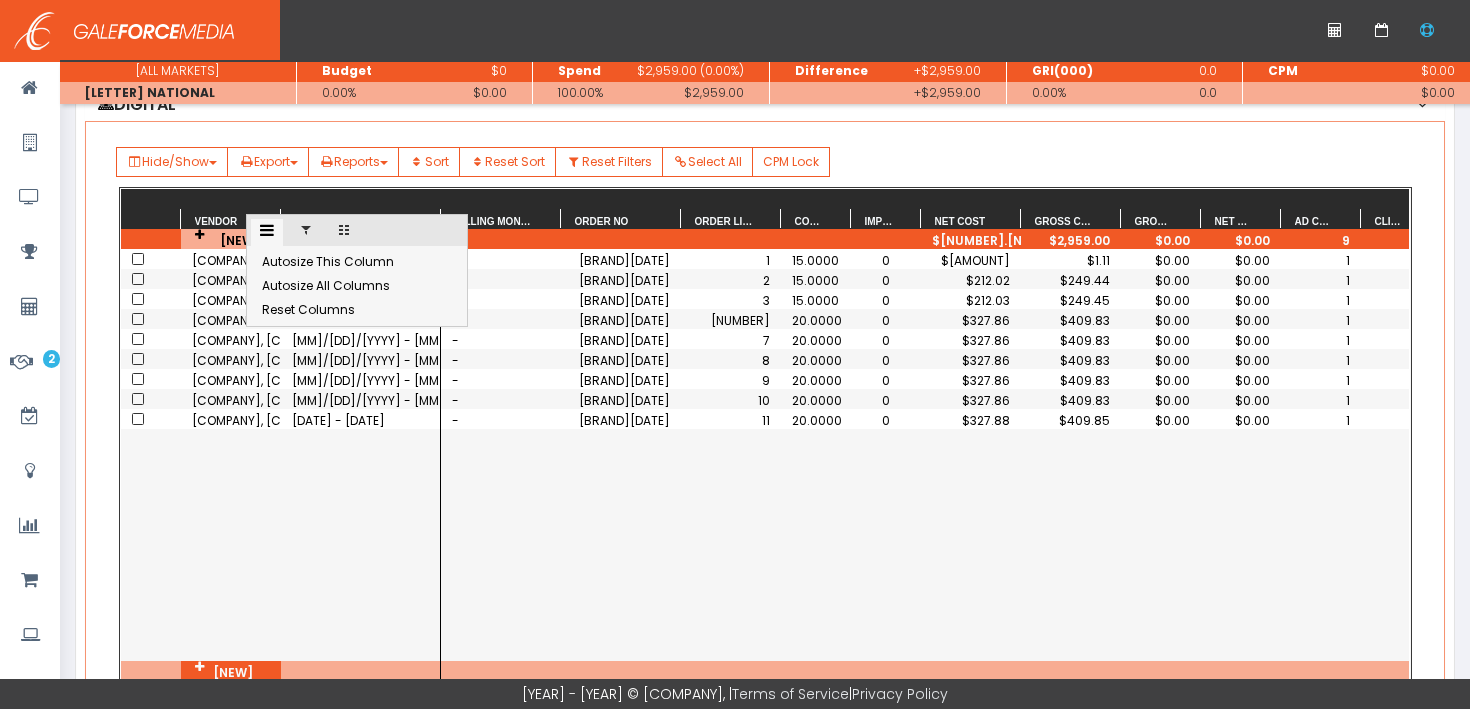 click at bounding box center (306, 230) 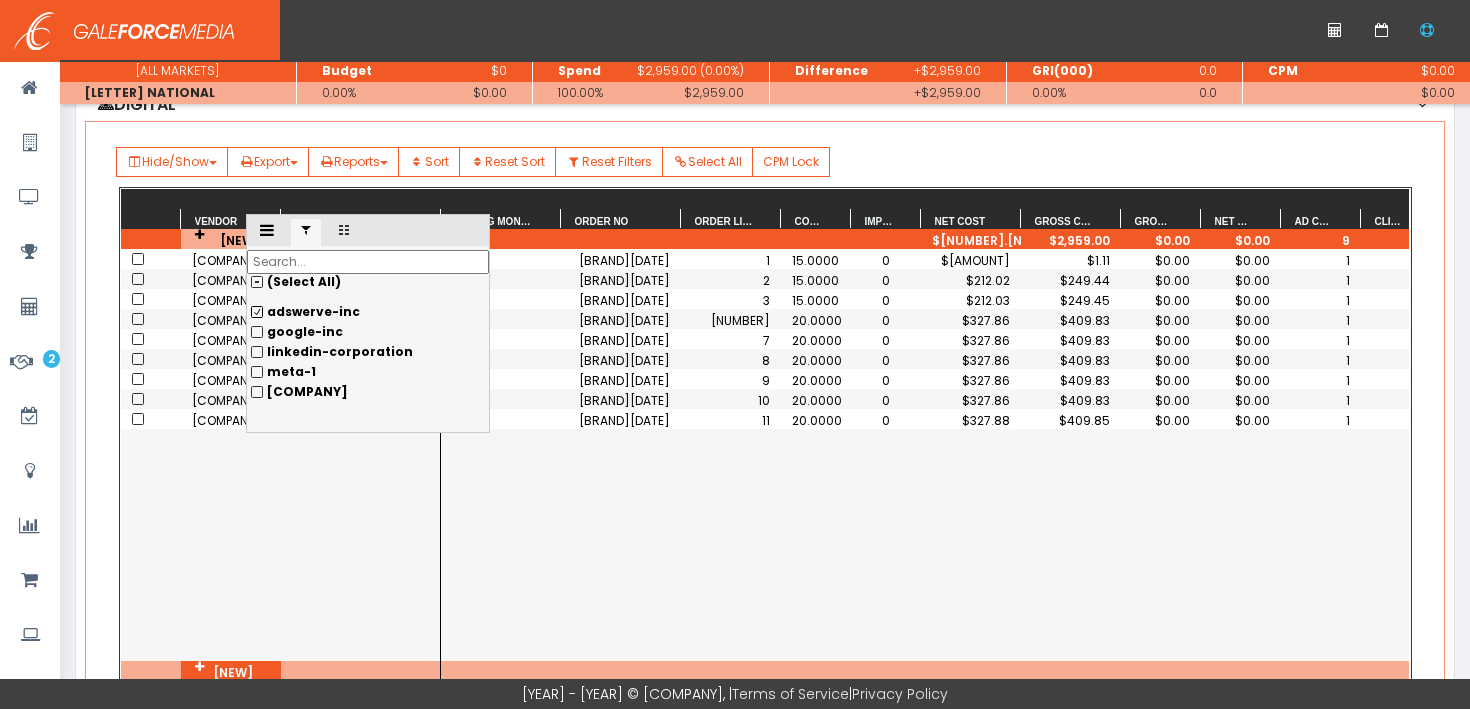 click on "adswerve-inc" at bounding box center (368, 312) 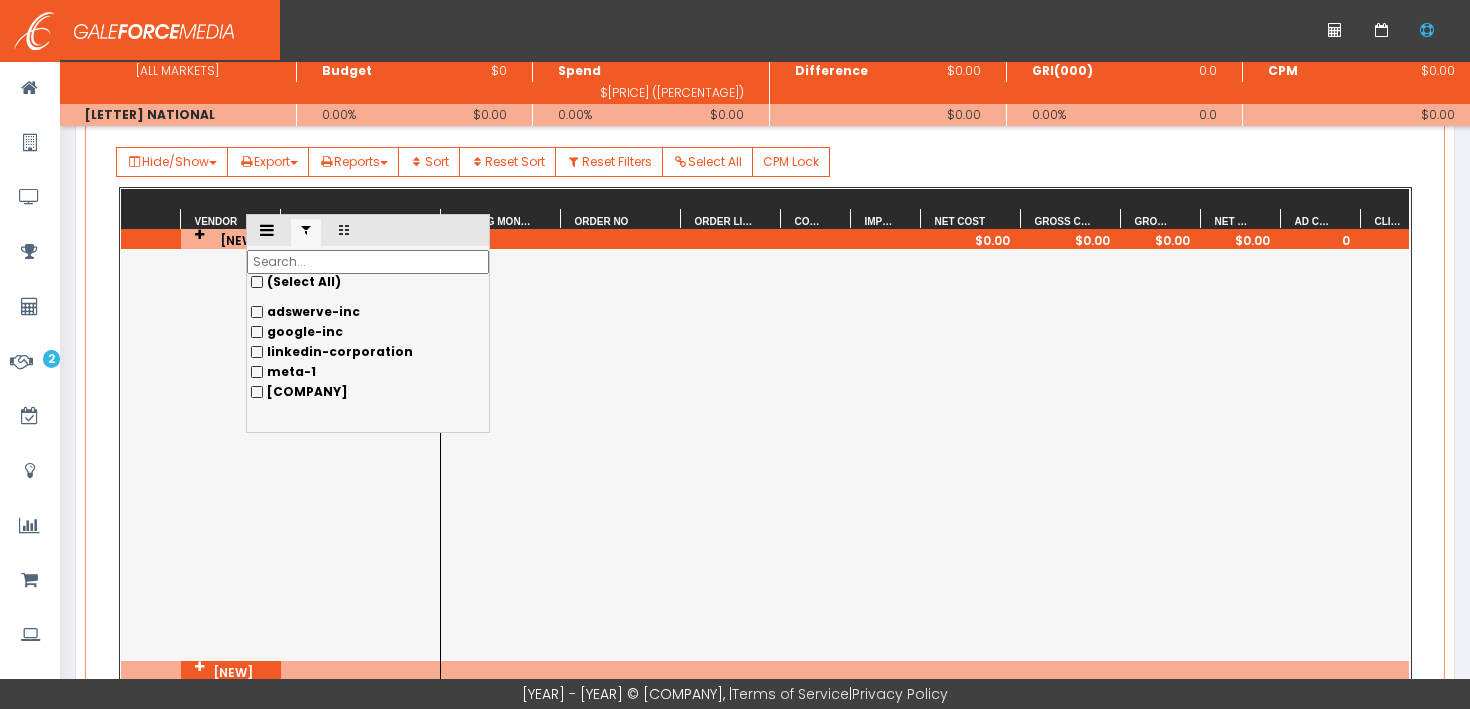 click on "google-inc" at bounding box center [368, 312] 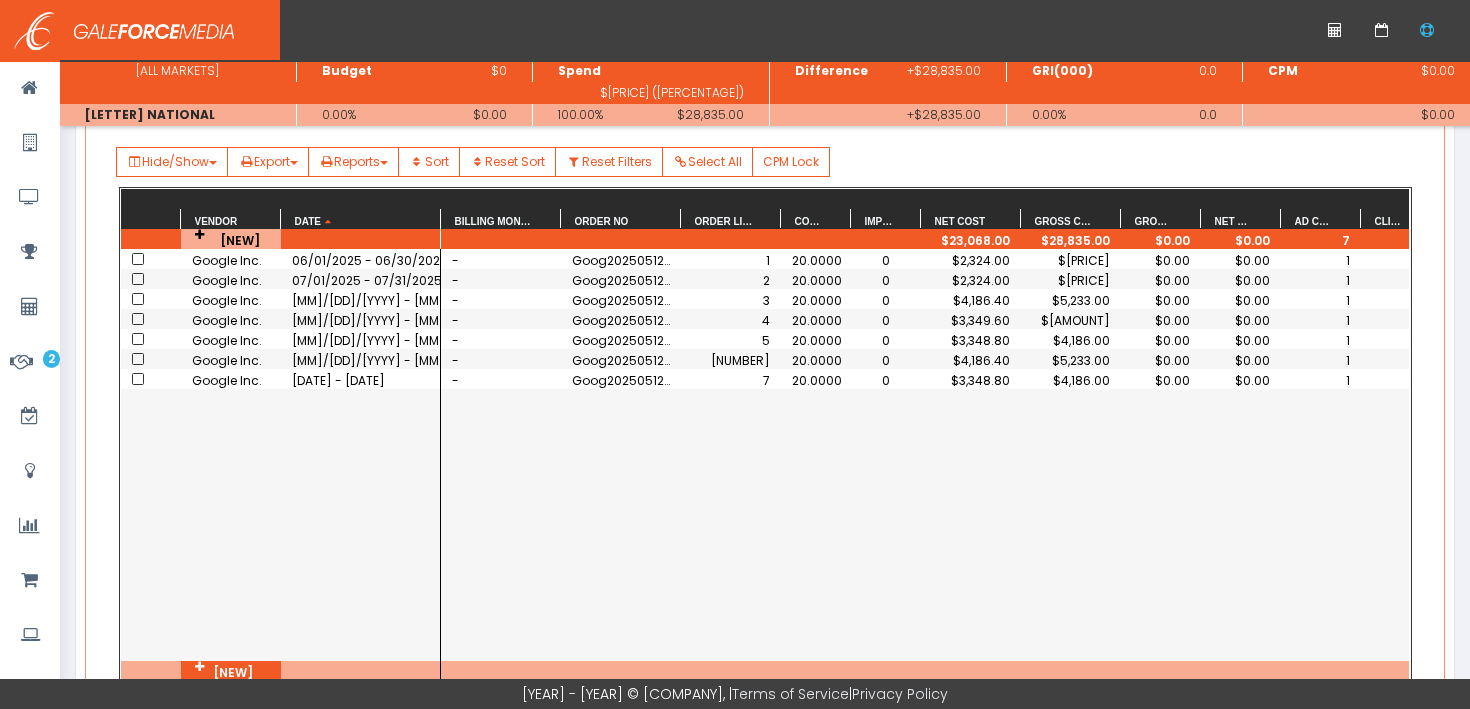 click on "[COMPANY_NAME] [DATE_RANGE] [COMPANY_NAME] [DATE_RANGE] [COMPANY_NAME] [DATE_RANGE] [COMPANY_NAME] [DATE_RANGE] [COMPANY_NAME] [DATE_RANGE] [COMPANY_NAME] [DATE_RANGE] [COMPANY_NAME] [DATE_RANGE]" at bounding box center [280, 455] 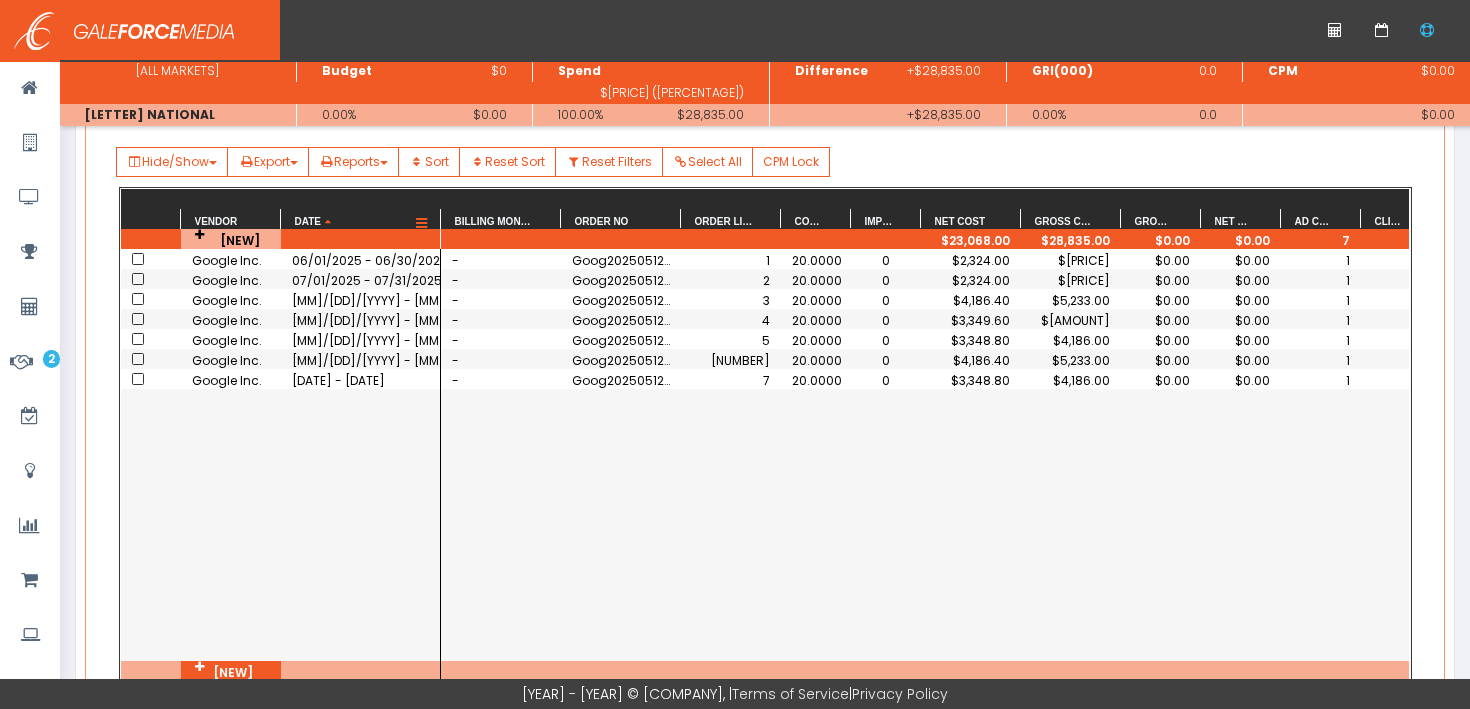 click on "Date           [NUMBER]" at bounding box center (354, 221) 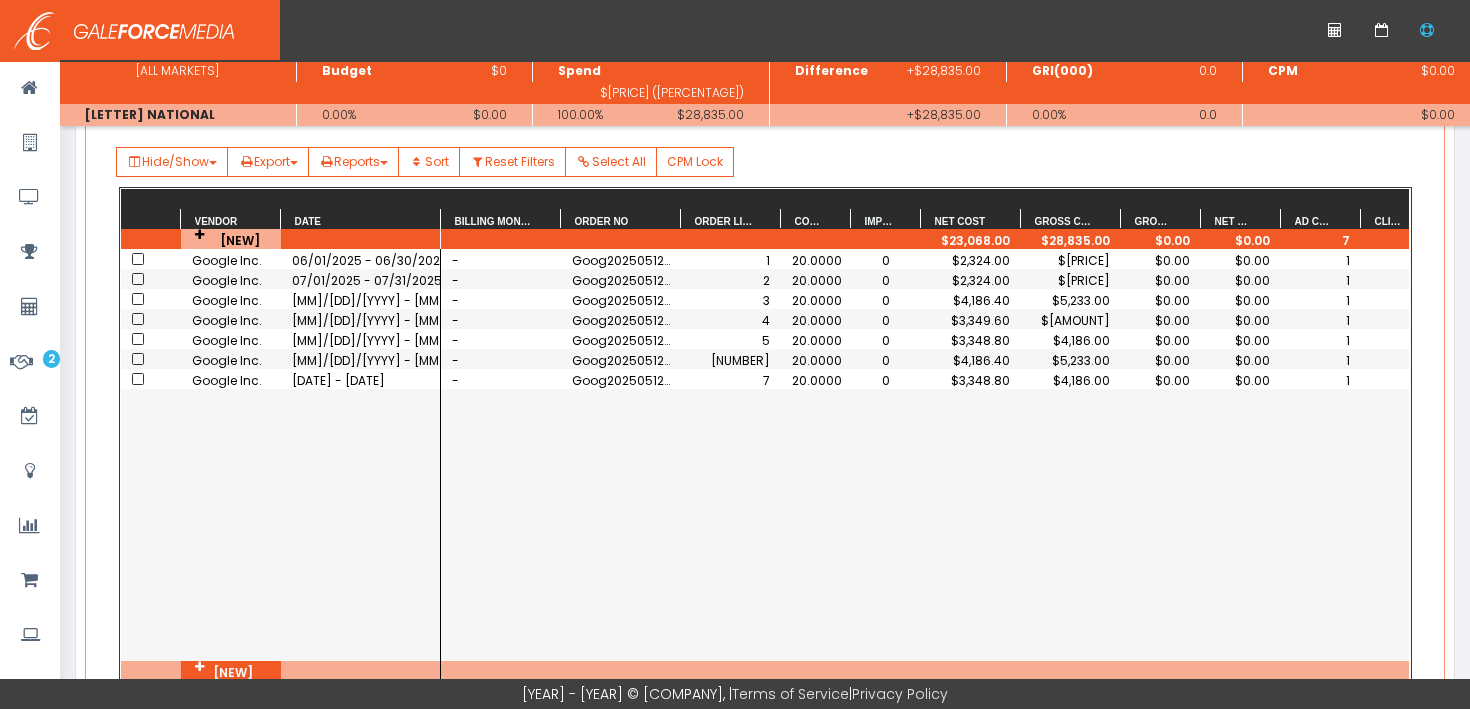 click at bounding box center [138, 259] 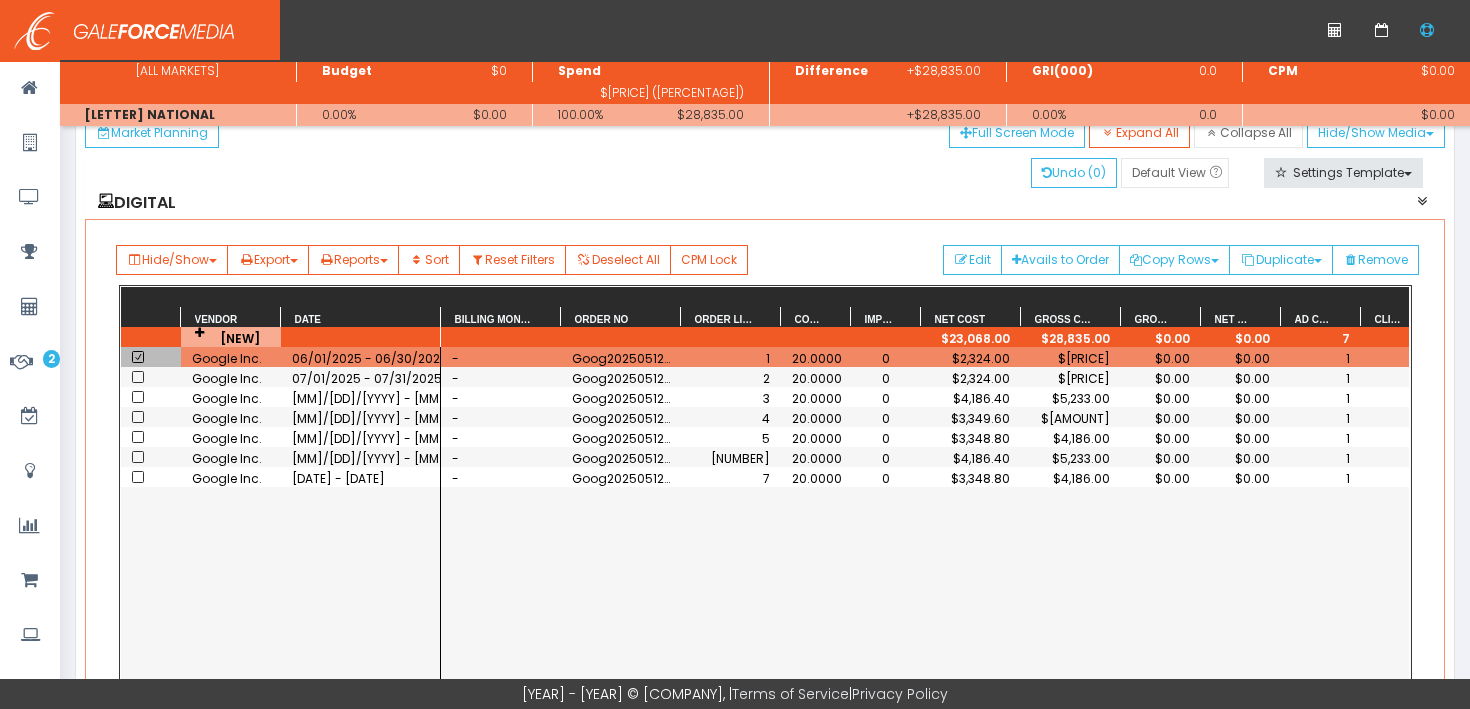 scroll, scrollTop: 103, scrollLeft: 0, axis: vertical 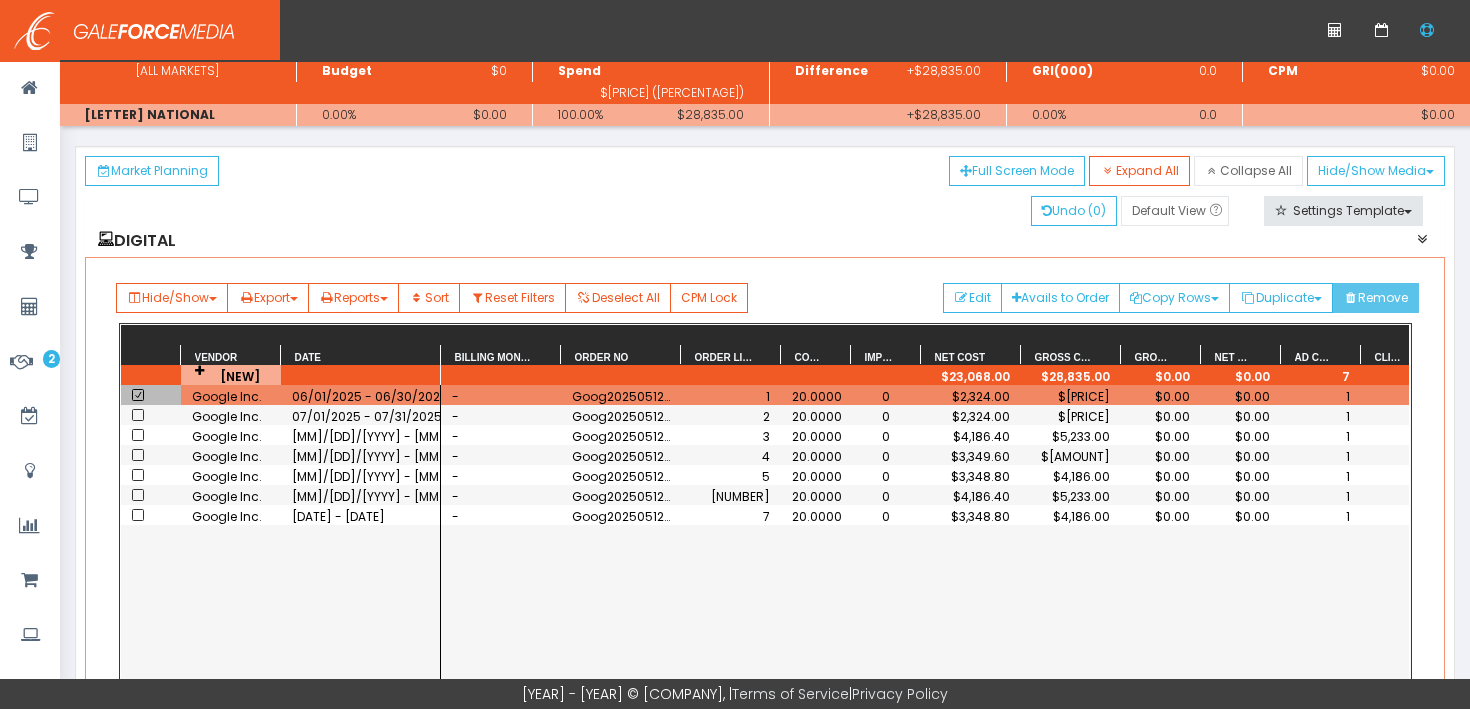 click on "Remove" at bounding box center (1375, 298) 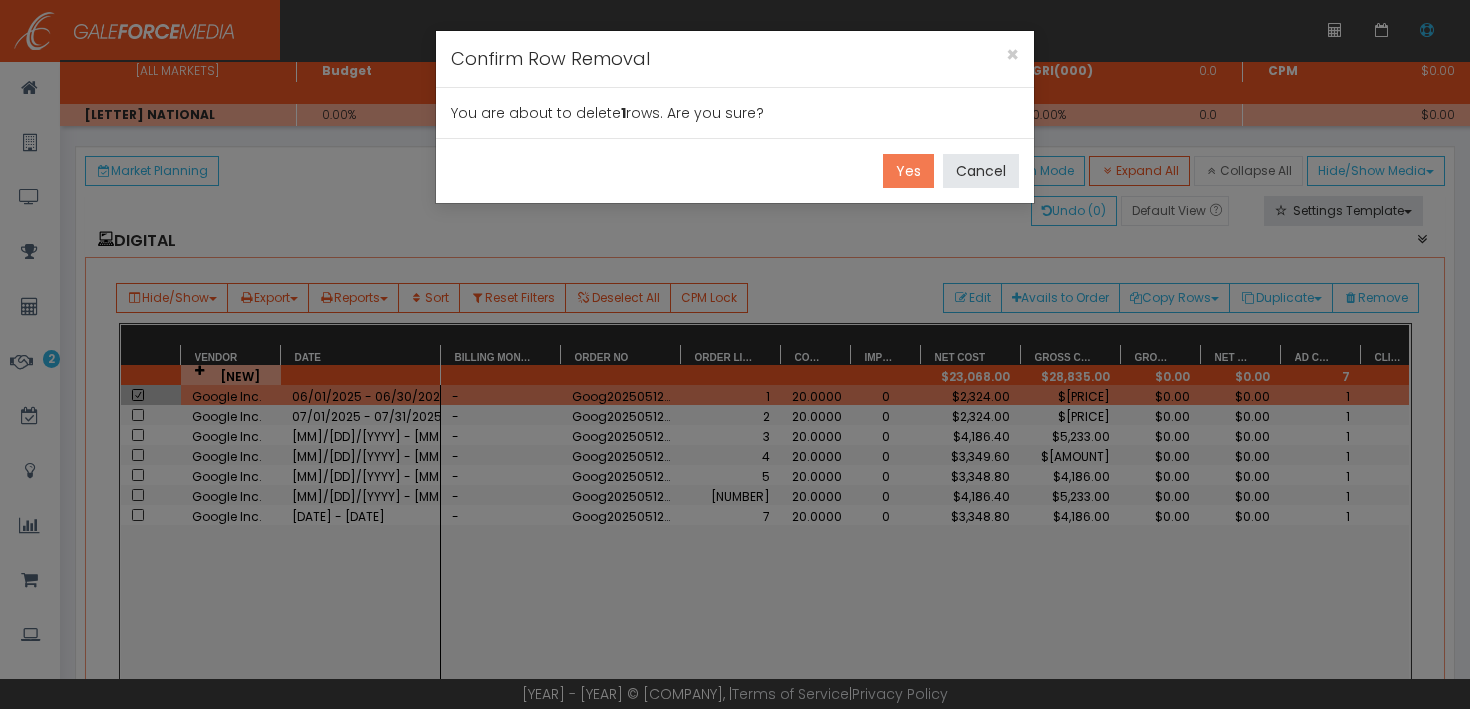 click on "Yes" at bounding box center [908, 171] 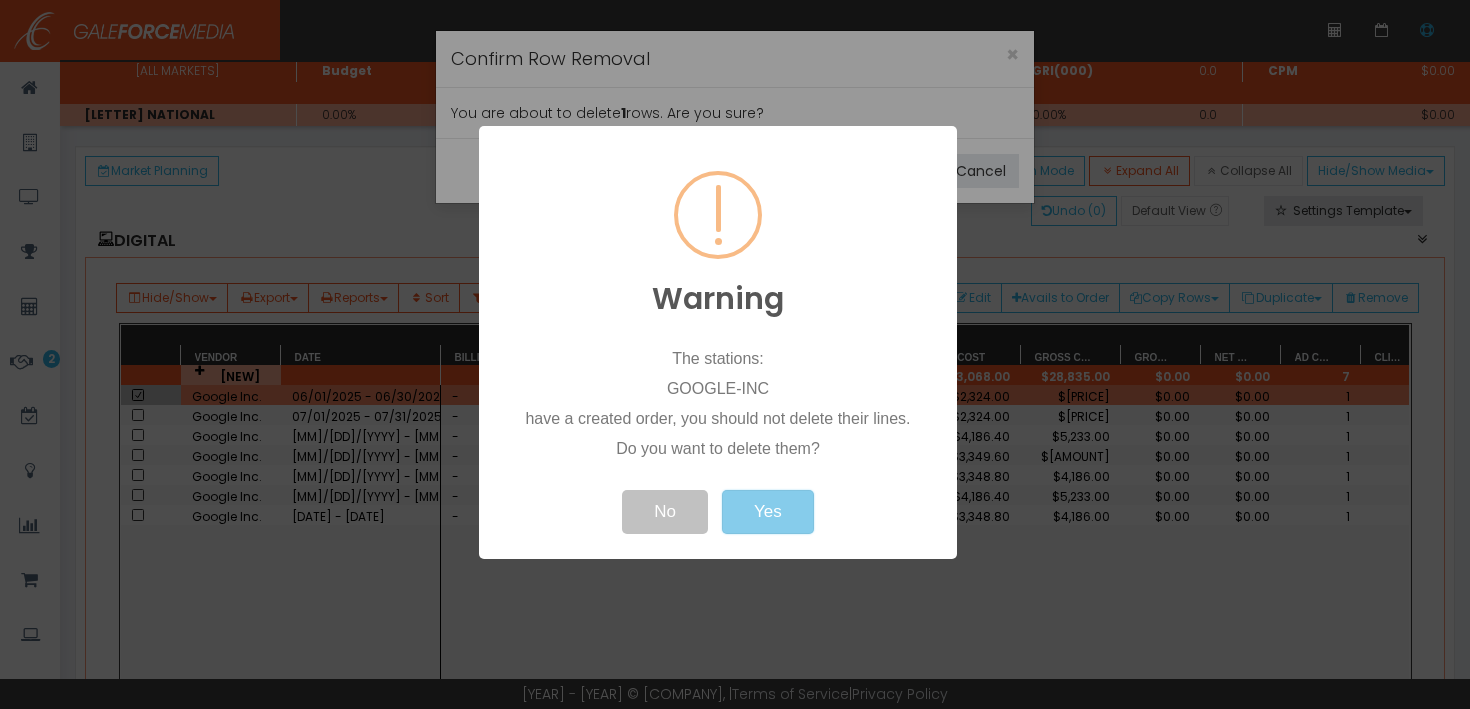 click on "Yes" at bounding box center (768, 512) 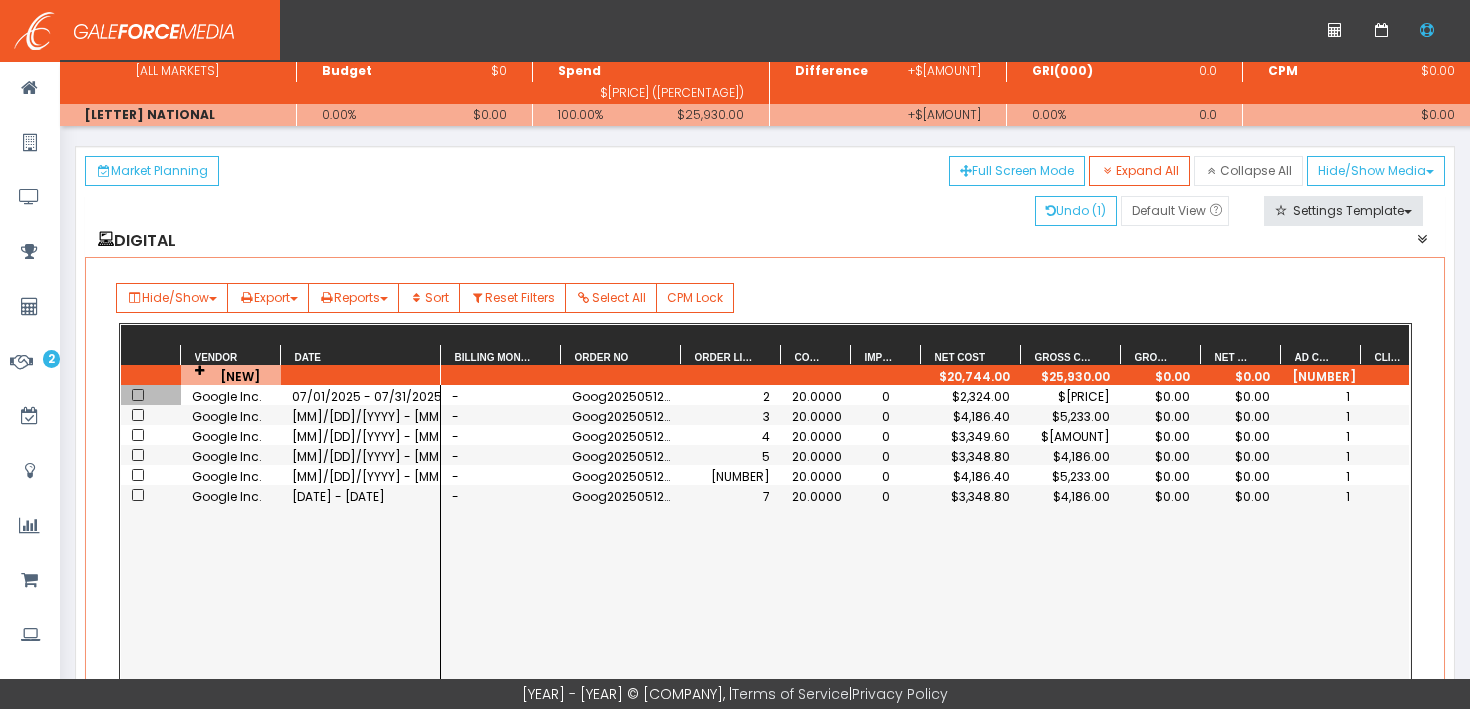 click on "$[PRICE]" at bounding box center (1071, 396) 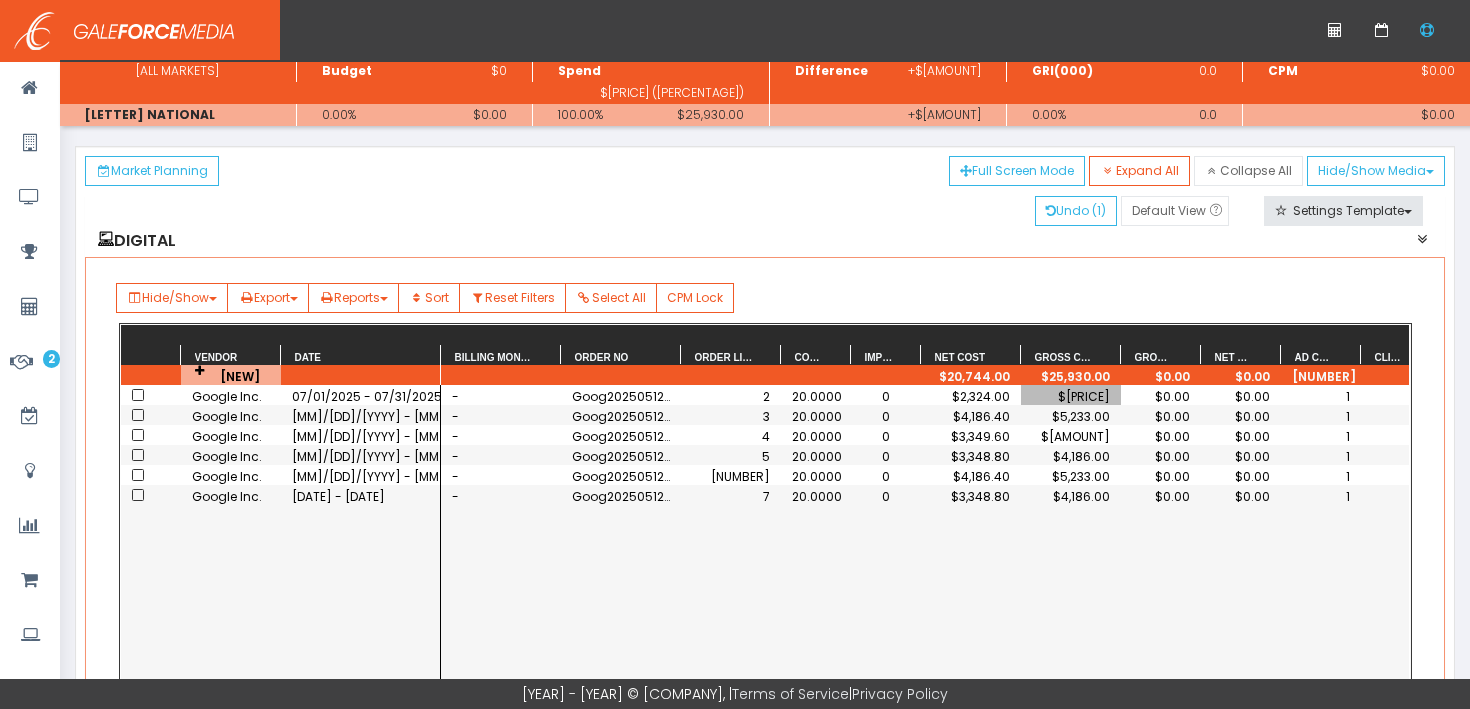 click on "$[PRICE]" at bounding box center (1071, 396) 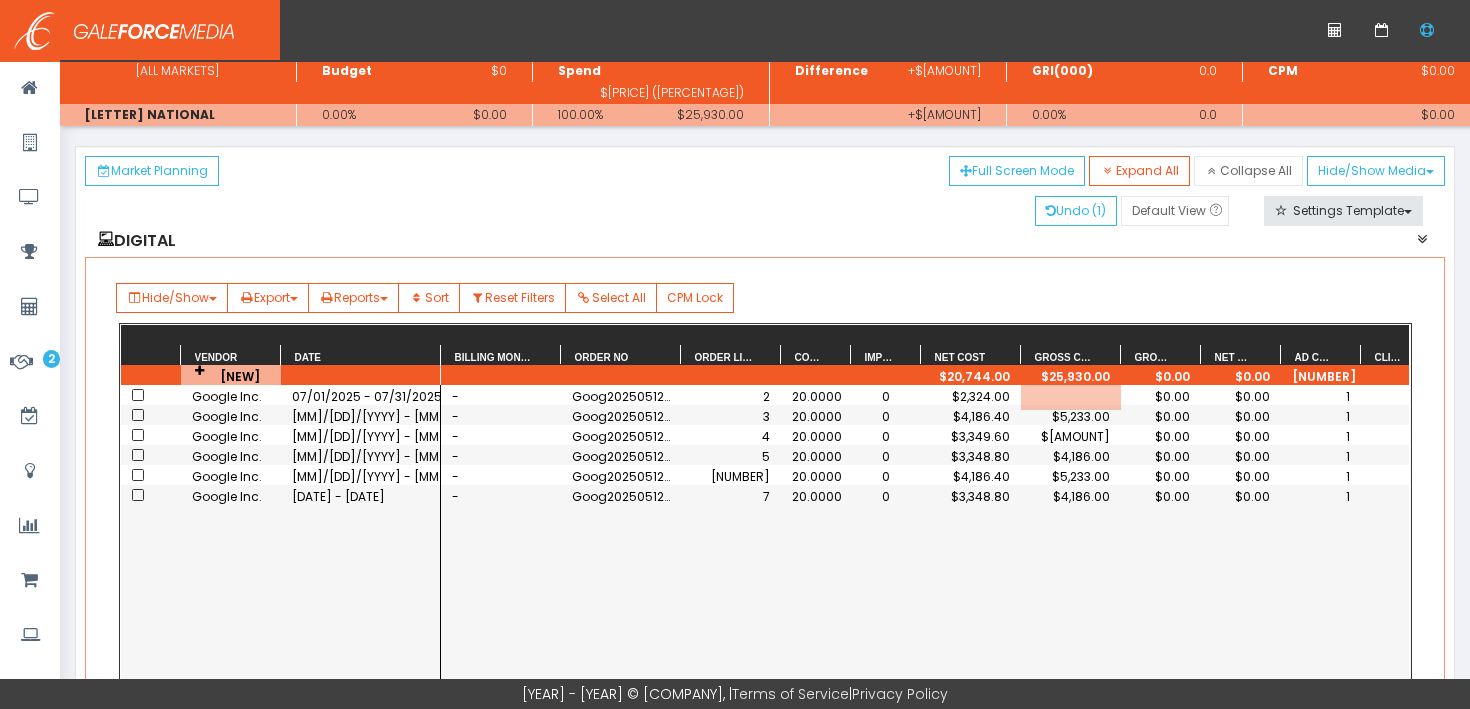 drag, startPoint x: 1048, startPoint y: 394, endPoint x: 1118, endPoint y: 394, distance: 70 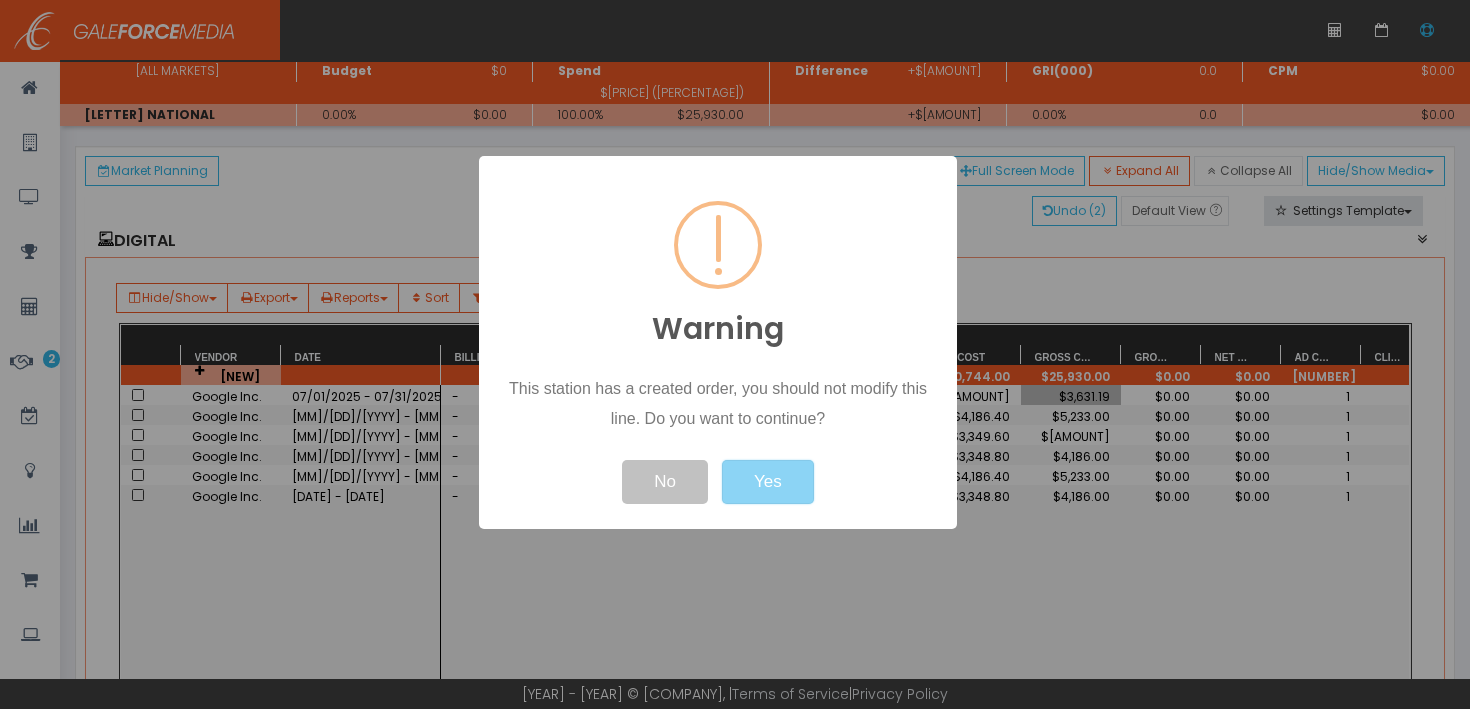 click on "Warning
This station has a created order, you should not modify this line. Do you want to continue?
!
Not valid!
No
Yes" at bounding box center [718, 342] 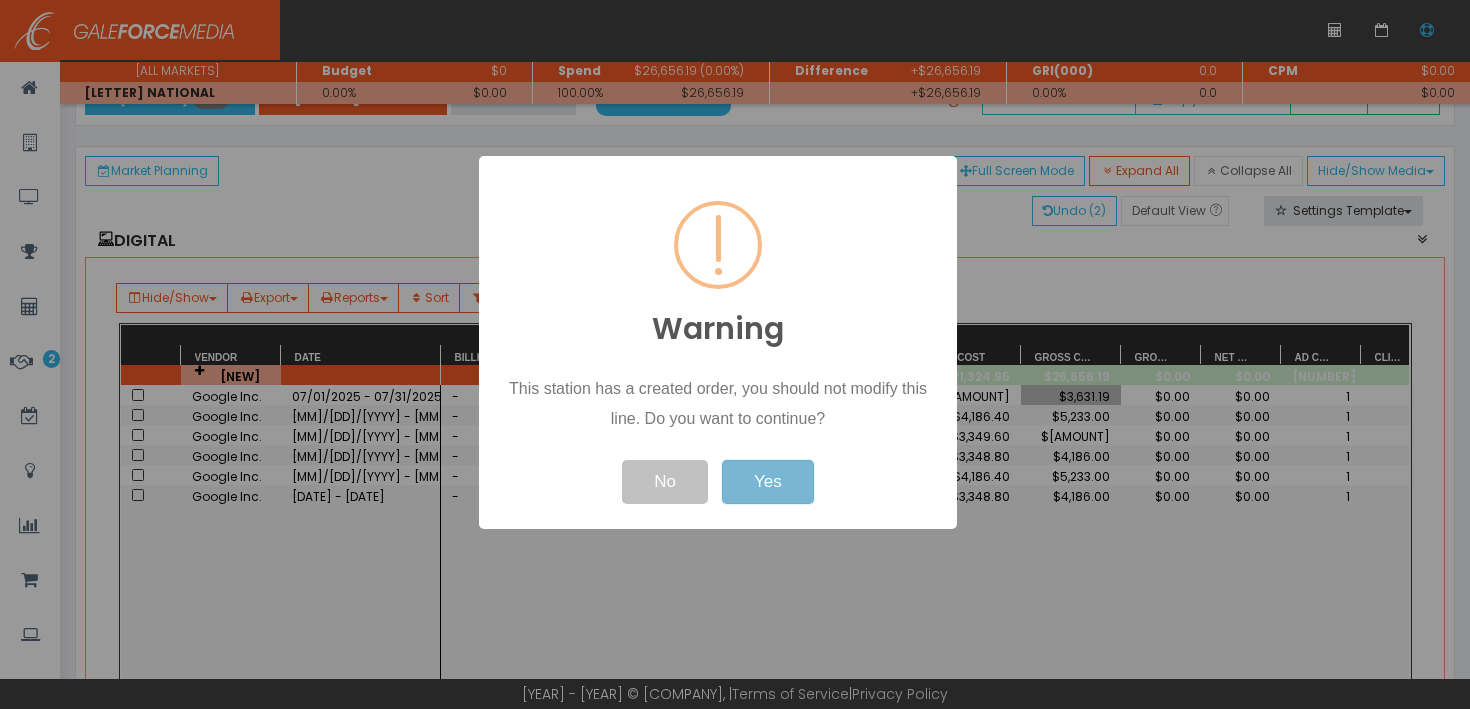 click on "Yes" at bounding box center (768, 482) 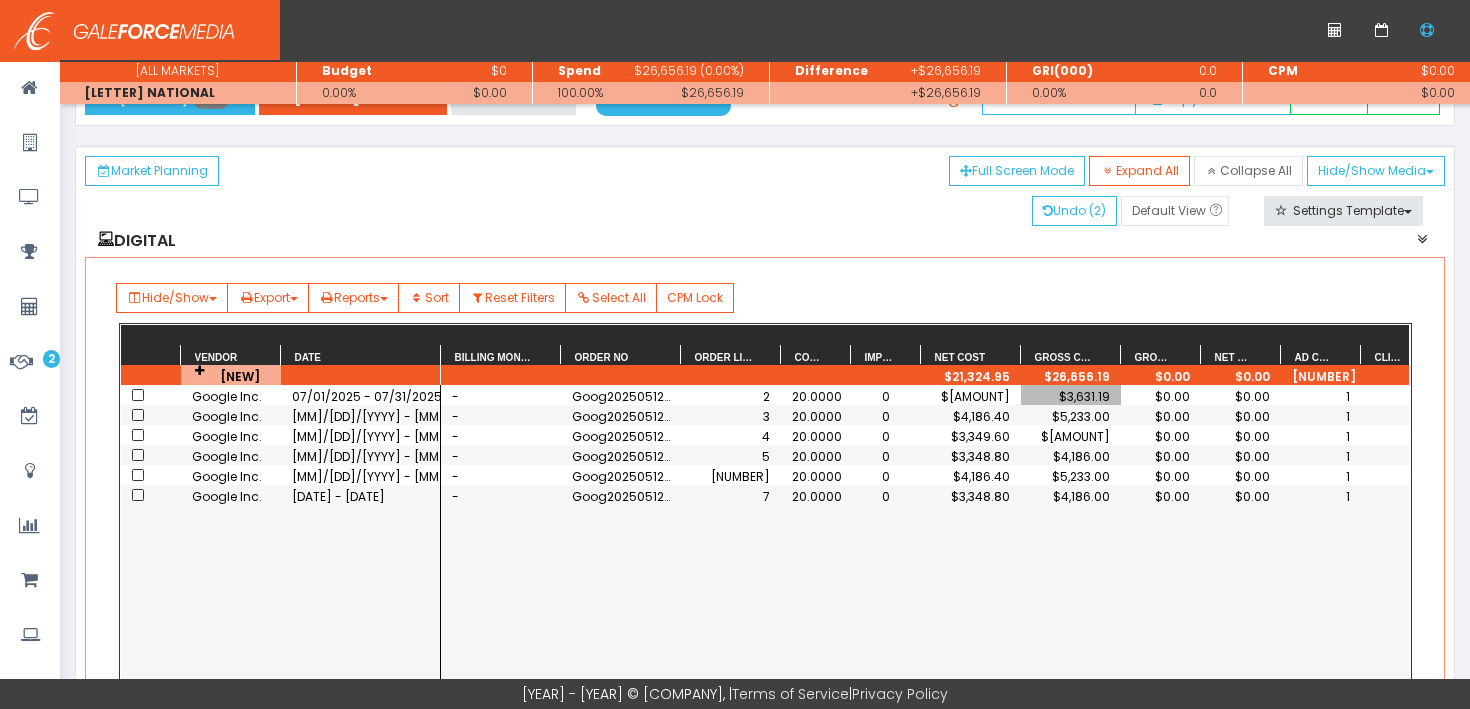 click on "$5,233.00" at bounding box center (1071, 416) 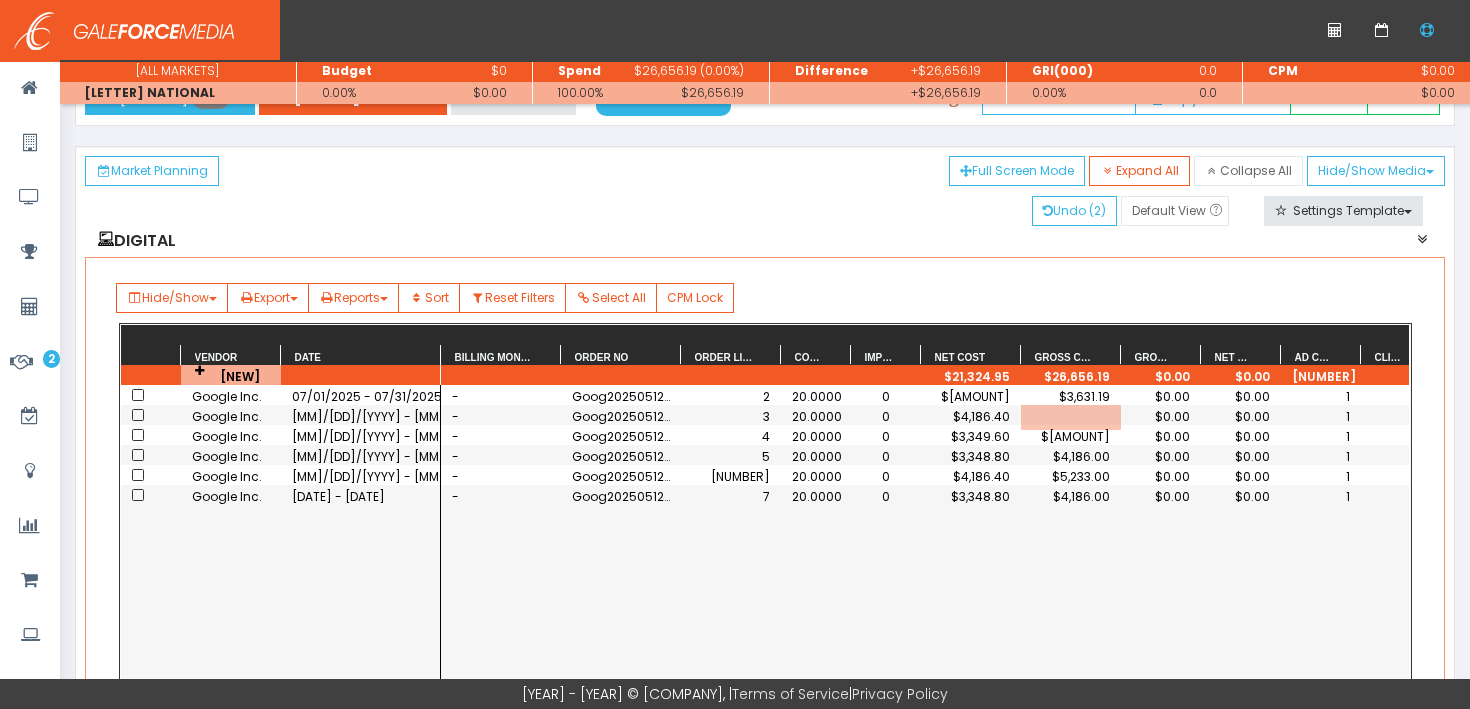 scroll, scrollTop: 0, scrollLeft: 33, axis: horizontal 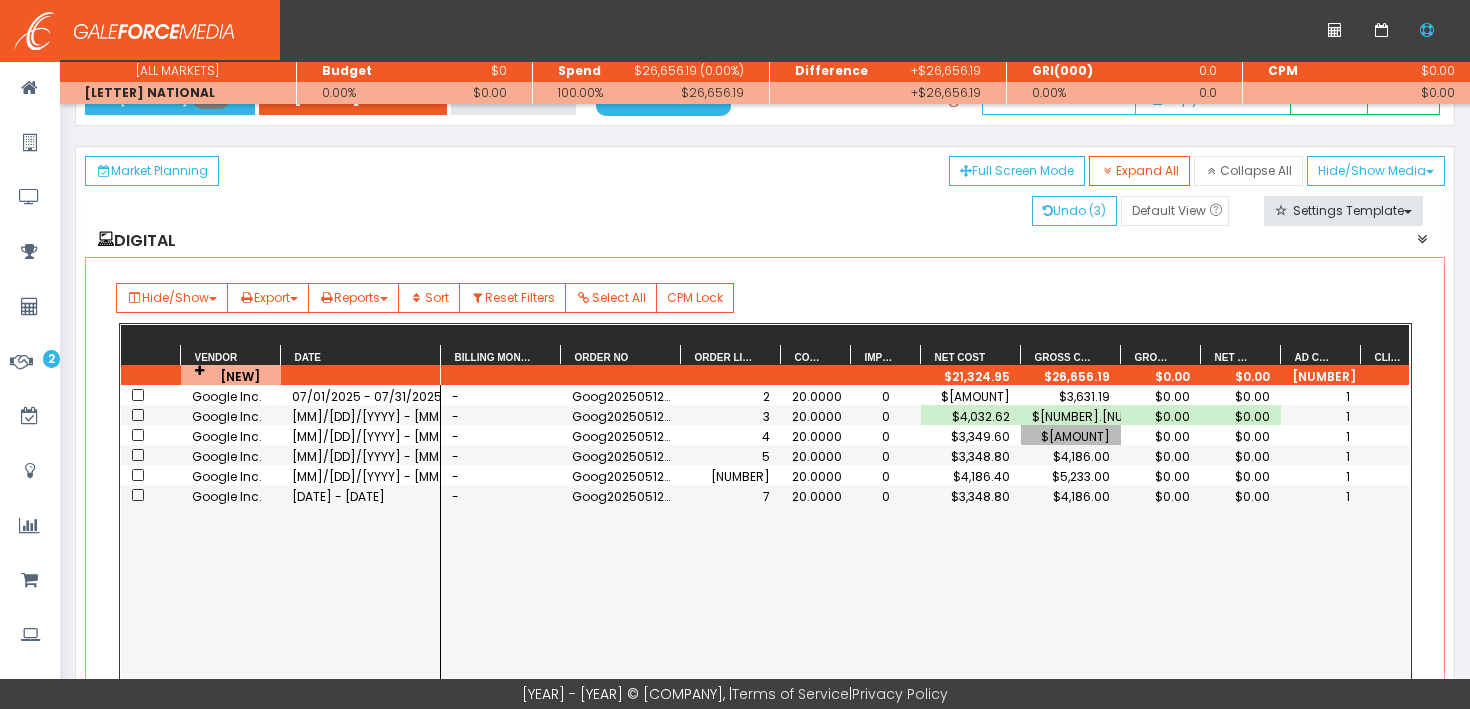 click on "$[AMOUNT]" at bounding box center [1071, 436] 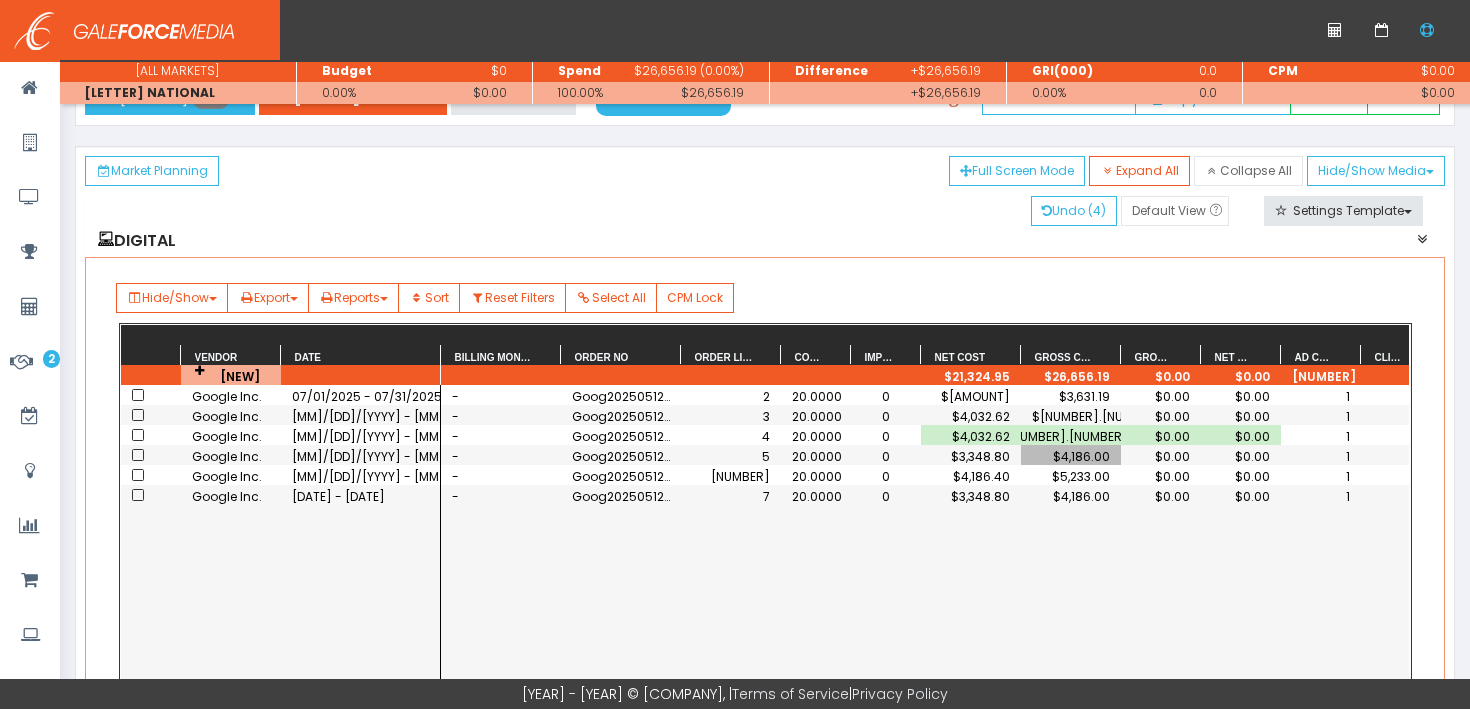 click on "$4,186.00" at bounding box center (1071, 456) 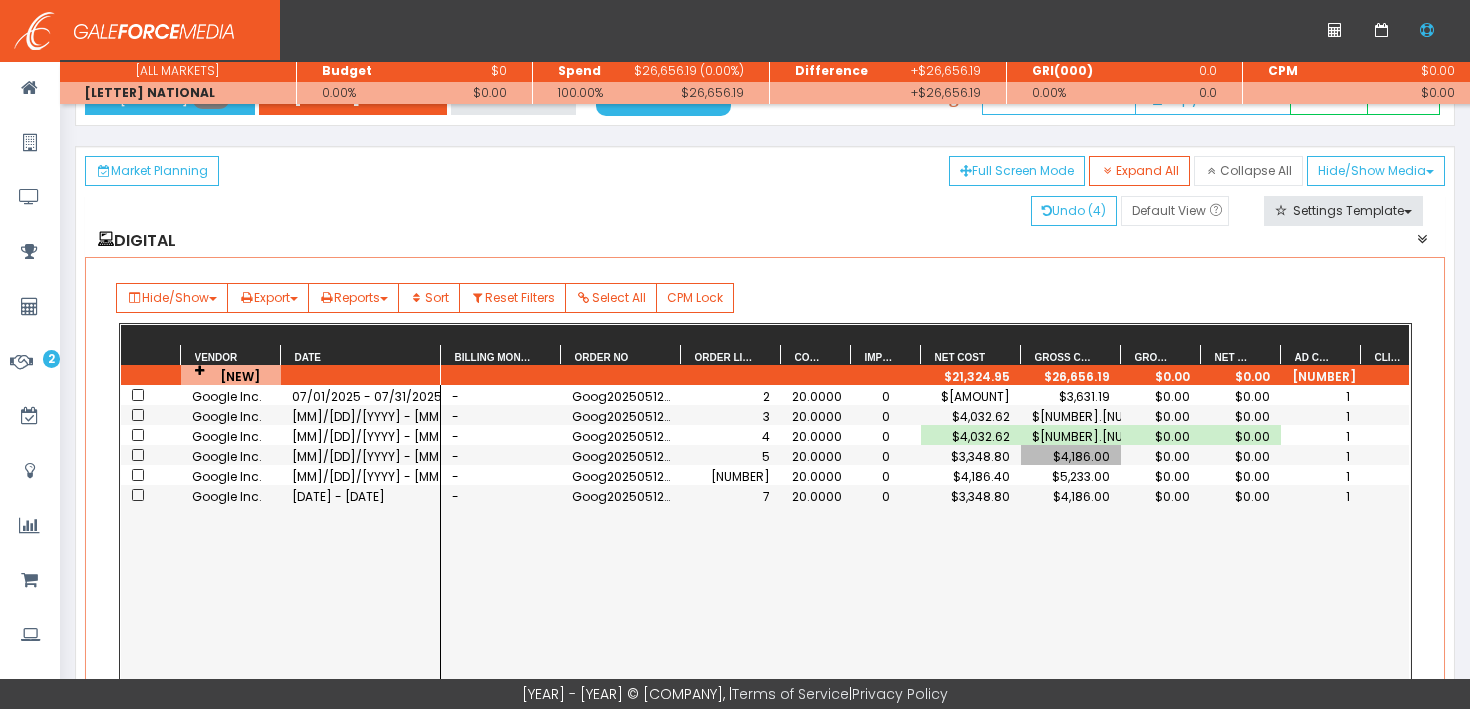 click on "$4,186.00" at bounding box center (1071, 456) 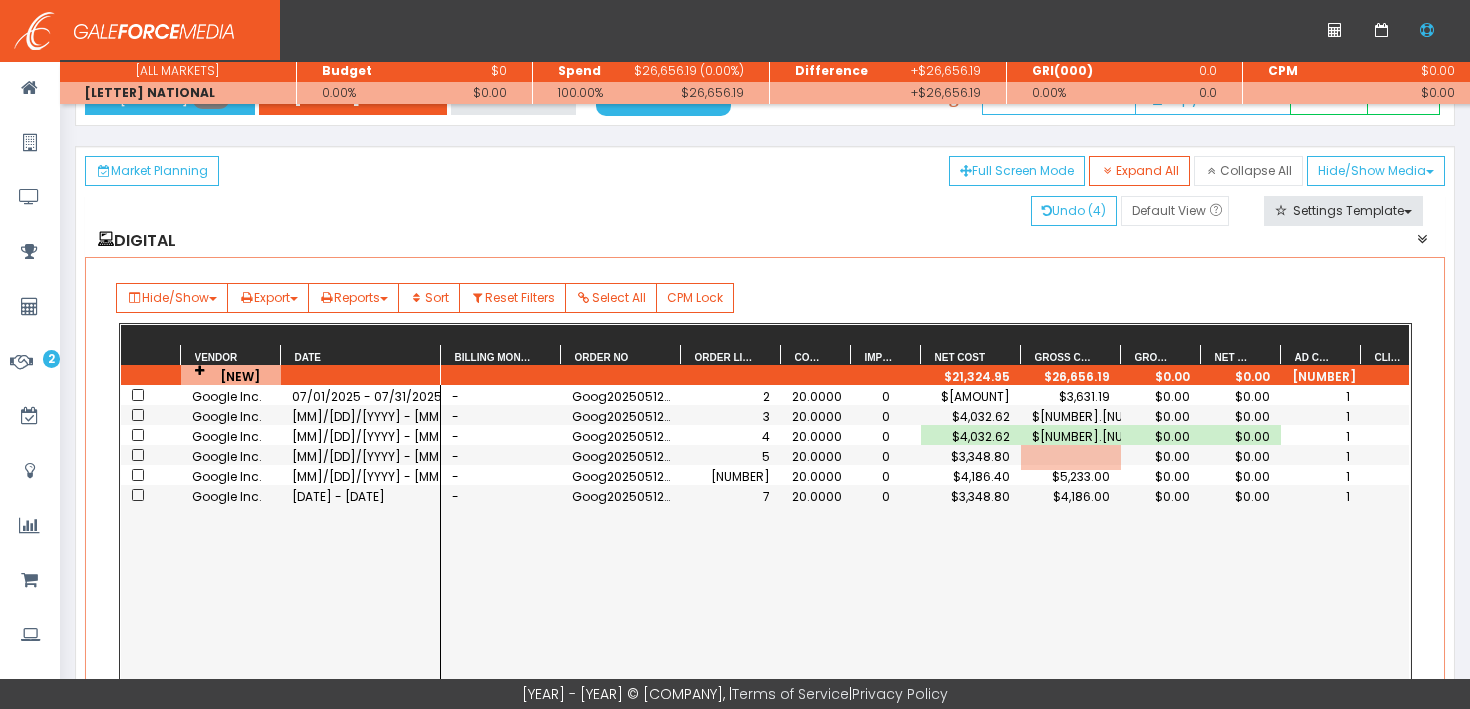scroll, scrollTop: 0, scrollLeft: 33, axis: horizontal 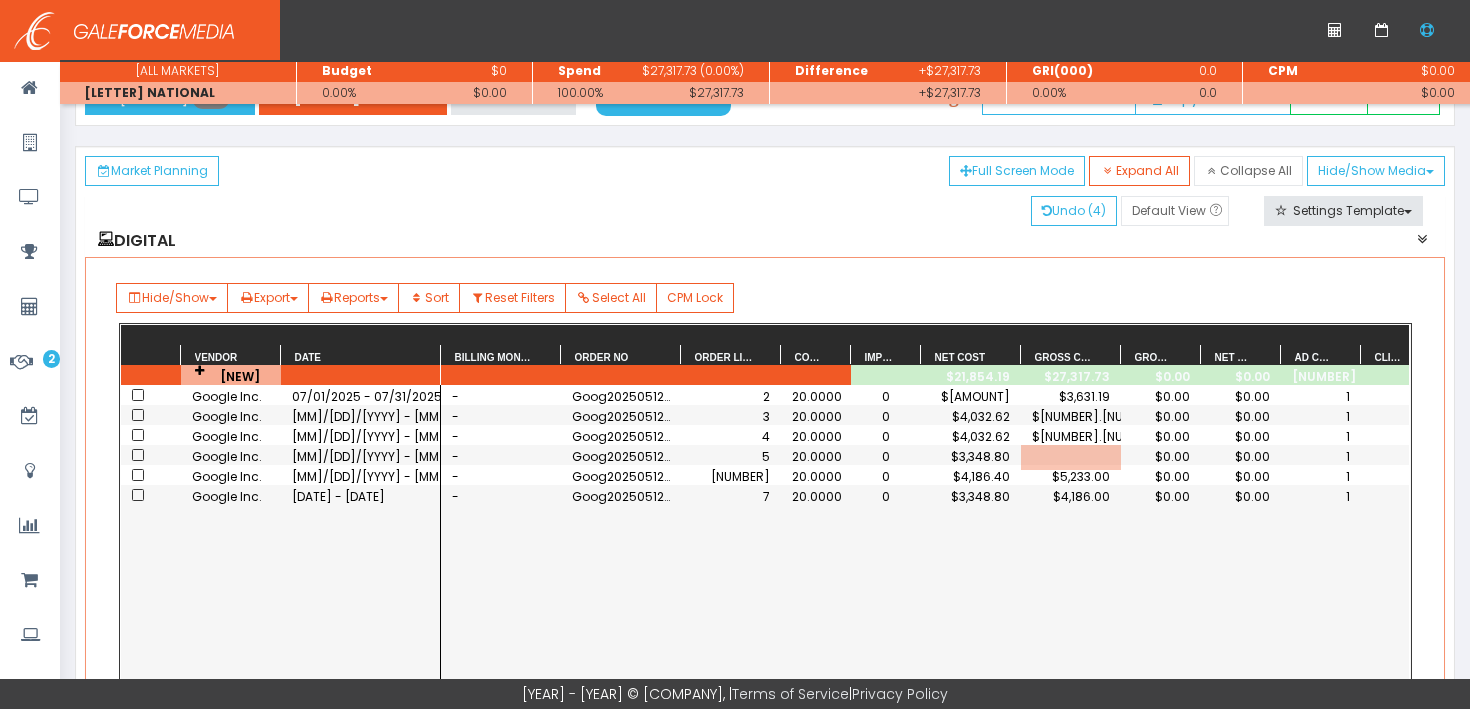 click on "$5,233.00" at bounding box center [1071, 396] 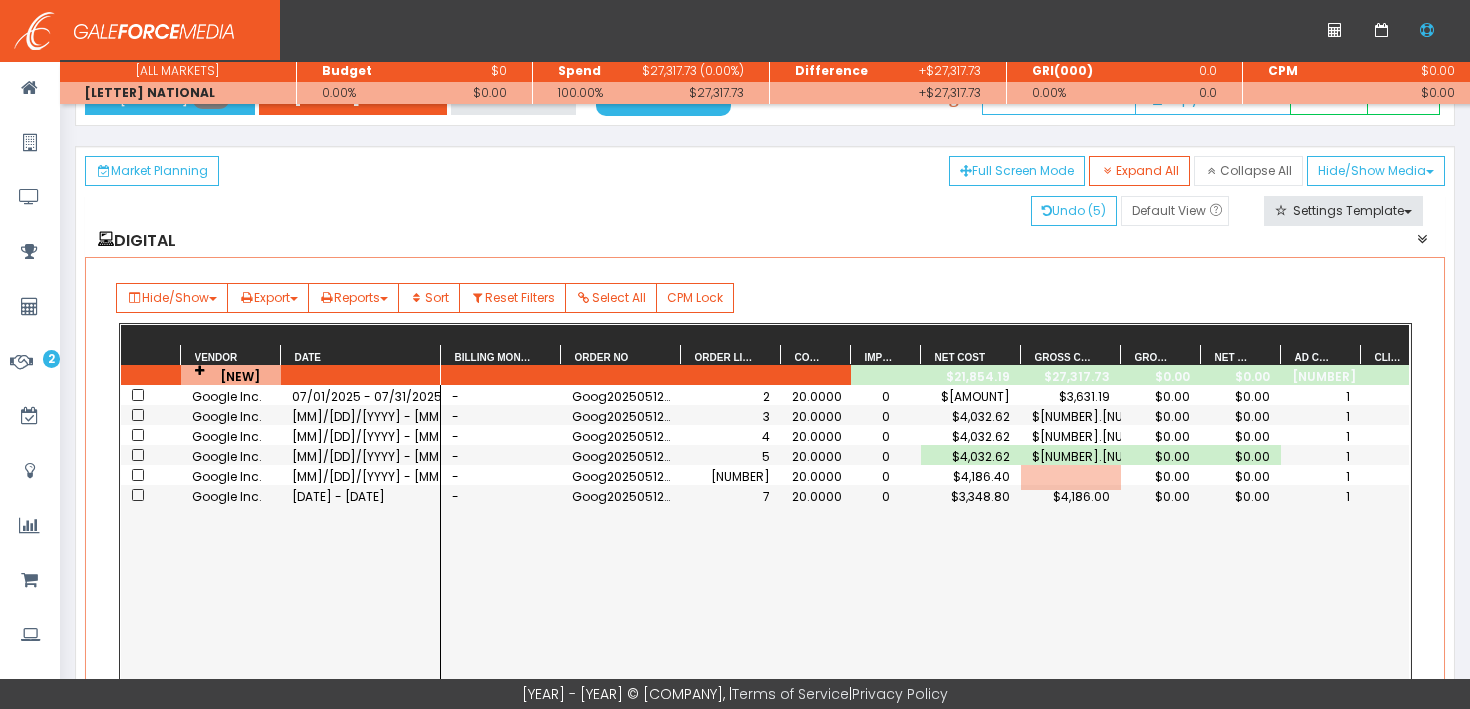 scroll, scrollTop: 0, scrollLeft: 33, axis: horizontal 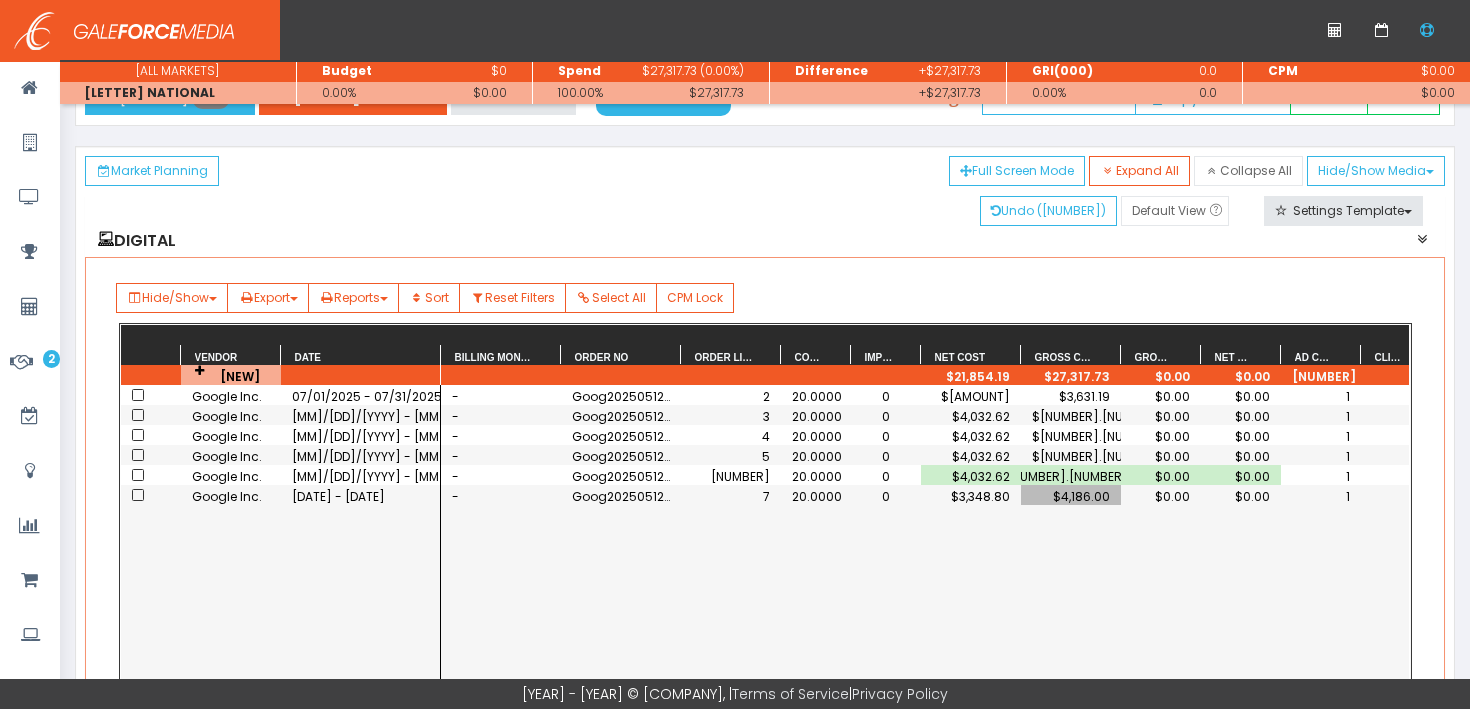 click on "$4,186.00" at bounding box center [1071, 496] 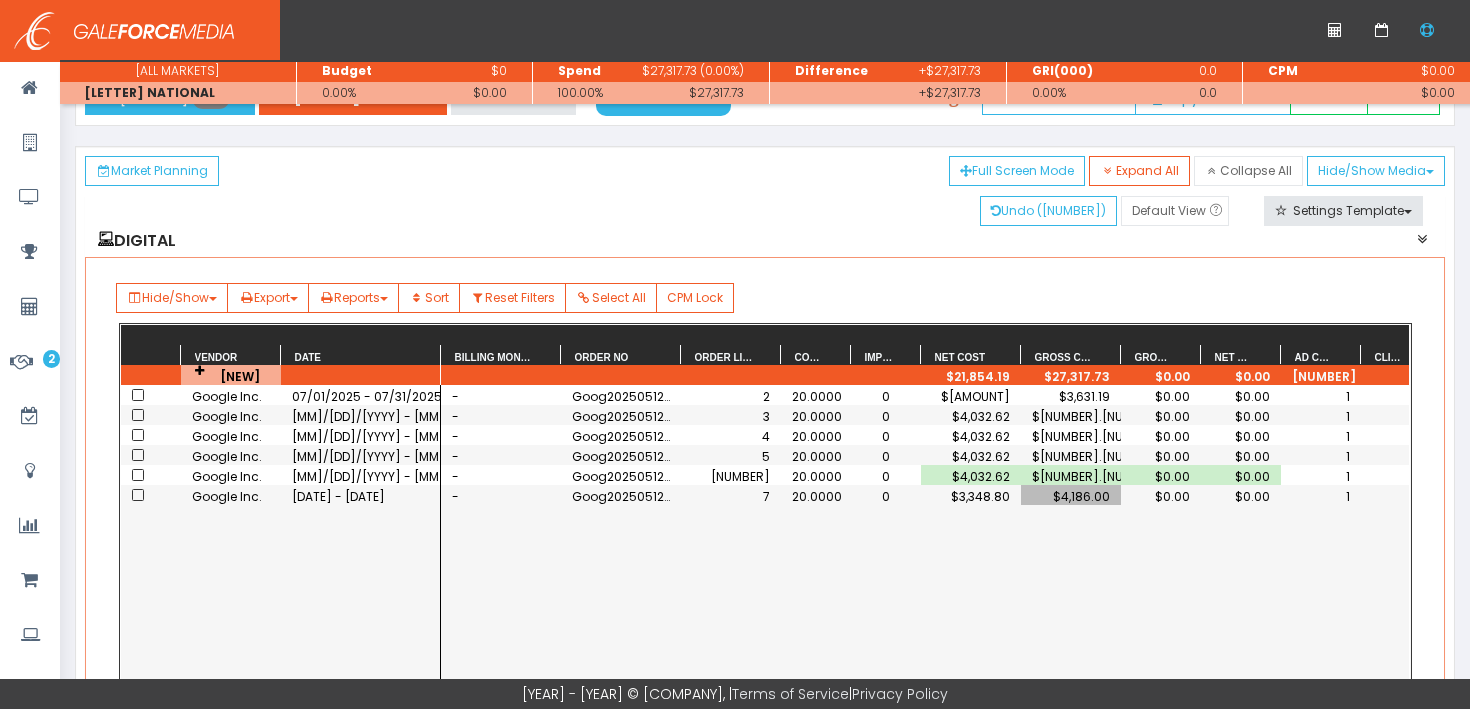 click on "$4,186.00" at bounding box center [1071, 496] 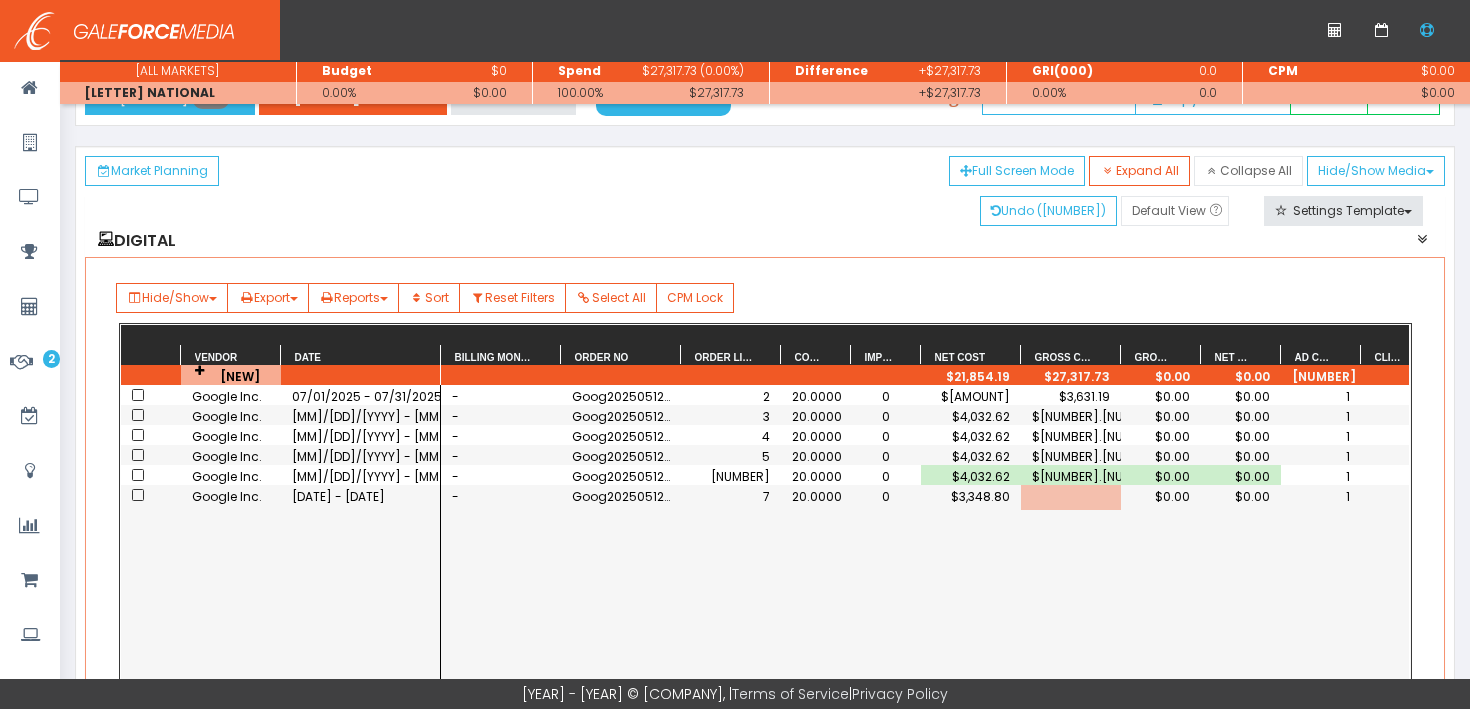 scroll, scrollTop: 0, scrollLeft: 33, axis: horizontal 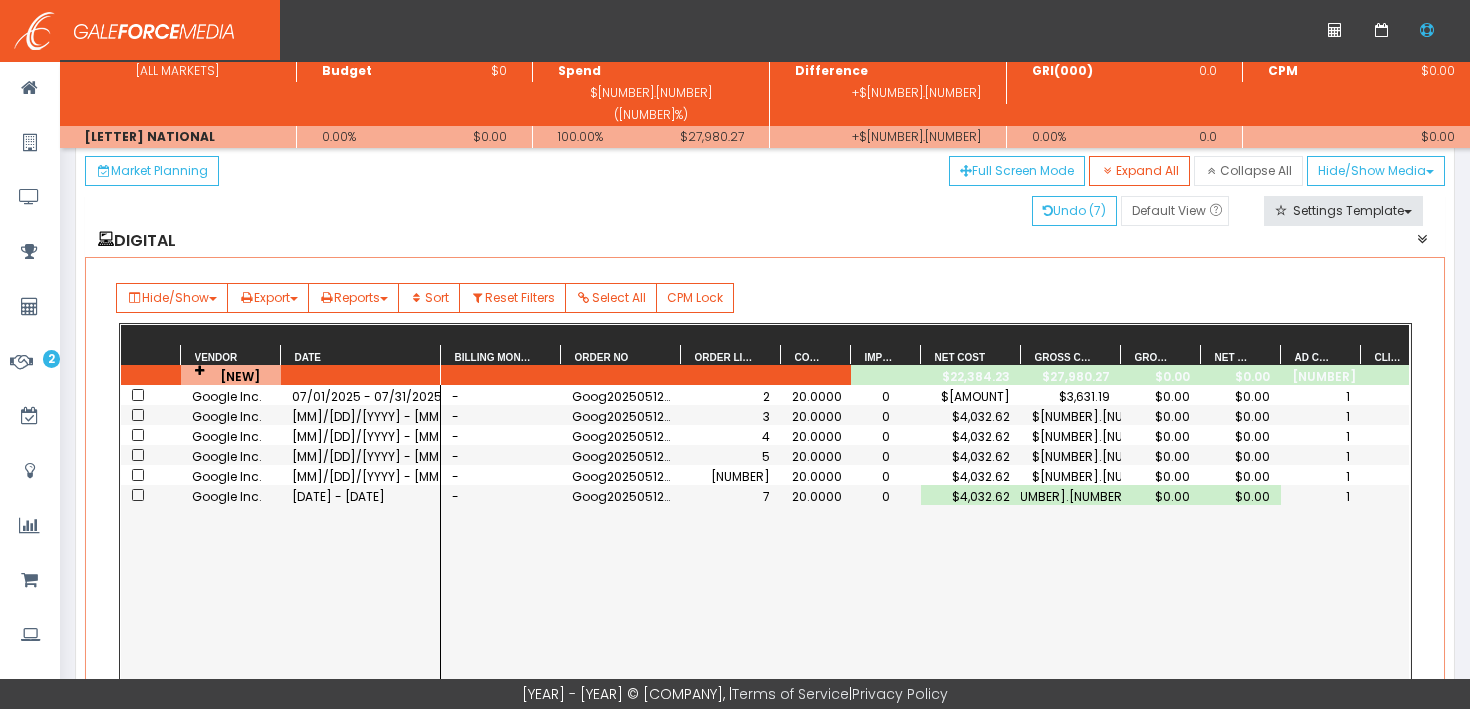 click on "- Goog[YEAR][MONTH][DAY][TIME] [NUMBER] [NUMBER] [DECIMAL] [DECIMAL] [DECIMAL] [DECIMAL] [NUMBER] [NUMBER] - Goog[YEAR][MONTH][DAY][TIME] [NUMBER] [NUMBER] [DECIMAL] [DECIMAL] [DECIMAL] [DECIMAL] [NUMBER] [NUMBER] - Goog[YEAR][MONTH][DAY][TIME] [NUMBER] [NUMBER] [DECIMAL] [DECIMAL] [DECIMAL] [DECIMAL] [NUMBER] [NUMBER] - Goog[YEAR][MONTH][DAY][TIME] [NUMBER] [NUMBER] [DECIMAL] [DECIMAL] [DECIMAL] [DECIMAL] [NUMBER] [NUMBER] - Goog[YEAR][MONTH][DAY][TIME] [NUMBER] [NUMBER] [DECIMAL] [DECIMAL] [DECIMAL] [DECIMAL] [NUMBER] [NUMBER] - Goog[YEAR][MONTH][DAY][TIME] [NUMBER] [NUMBER] [DECIMAL] [DECIMAL] [DECIMAL] [DECIMAL] [NUMBER] [NUMBER] - Goog[YEAR][MONTH][DAY][TIME] [NUMBER] [NUMBER] [DECIMAL] [DECIMAL] [DECIMAL] [DECIMAL] [NUMBER] [NUMBER]" at bounding box center [925, 591] 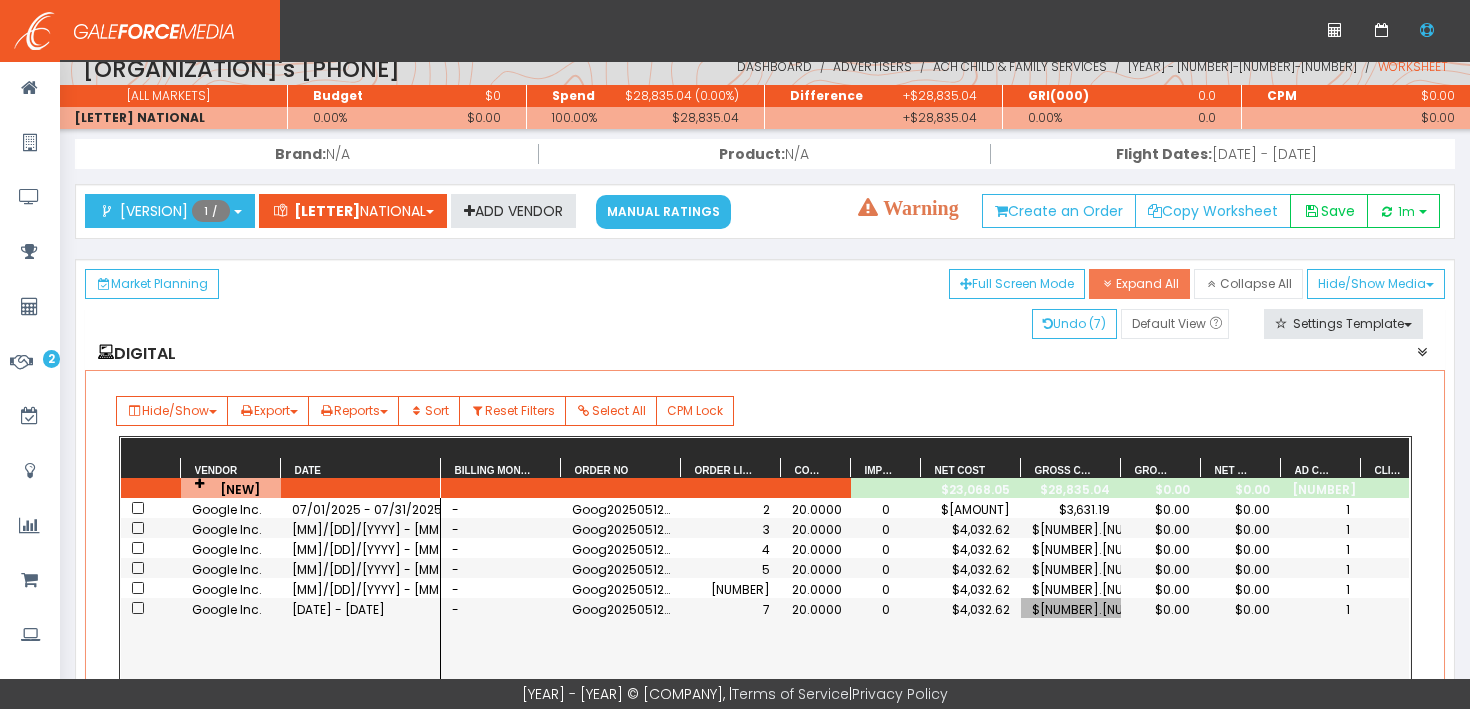 scroll, scrollTop: 0, scrollLeft: 0, axis: both 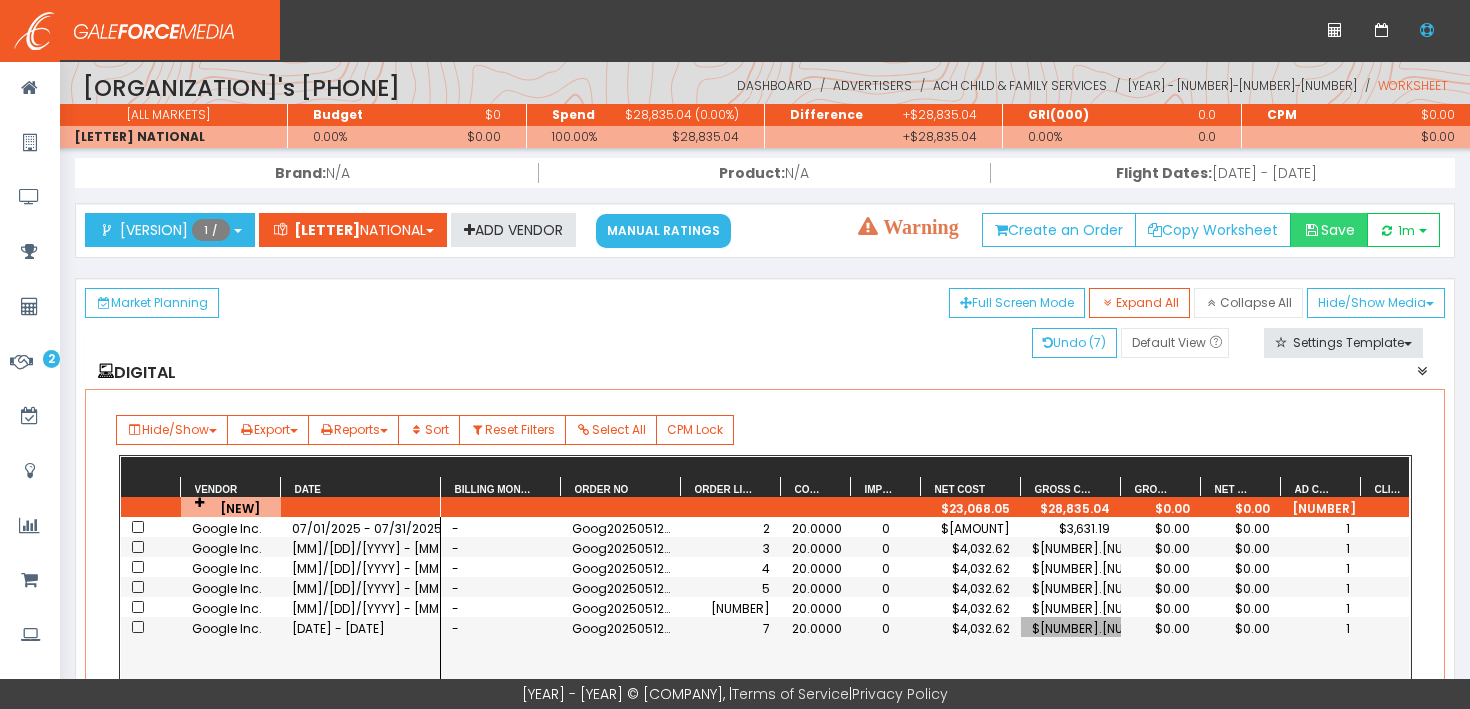 click at bounding box center [1312, 230] 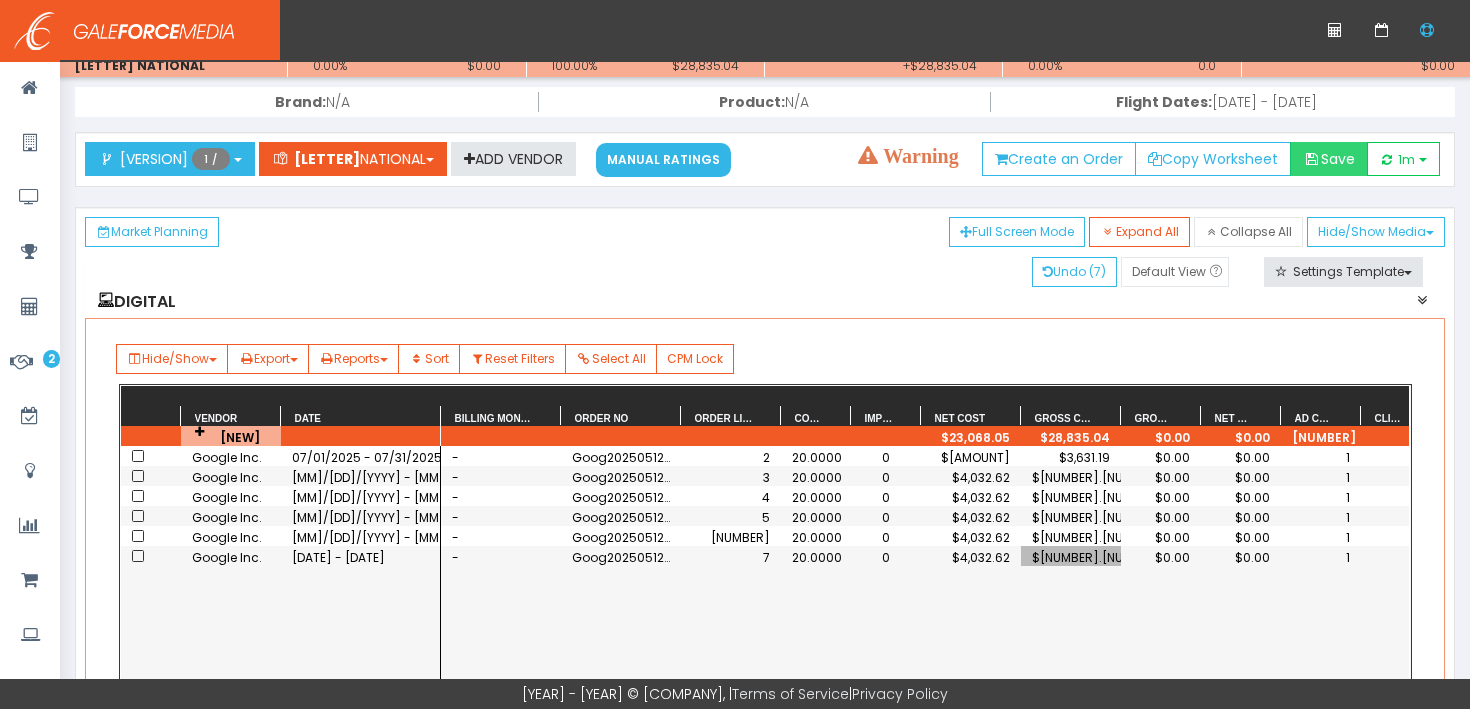 scroll, scrollTop: 96, scrollLeft: 0, axis: vertical 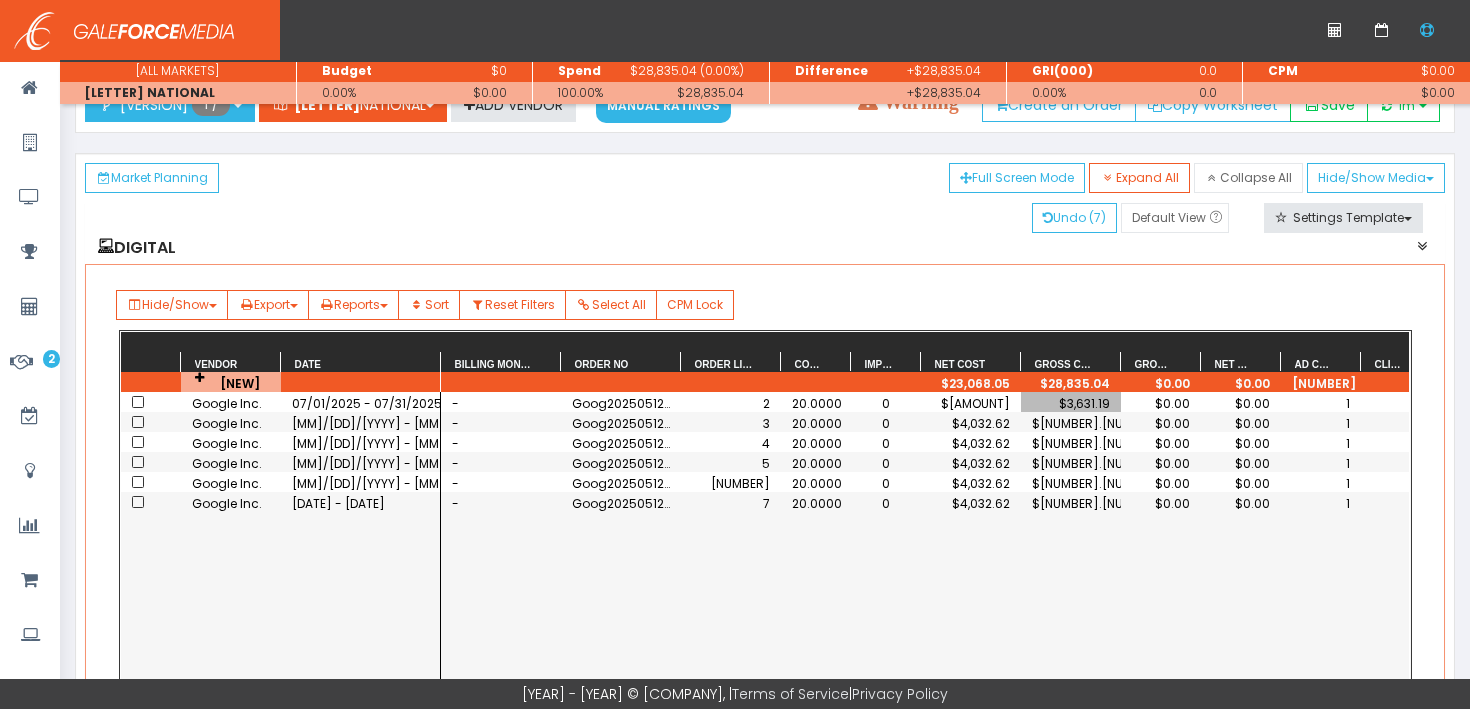 click on "$3,631.19" at bounding box center [1071, 403] 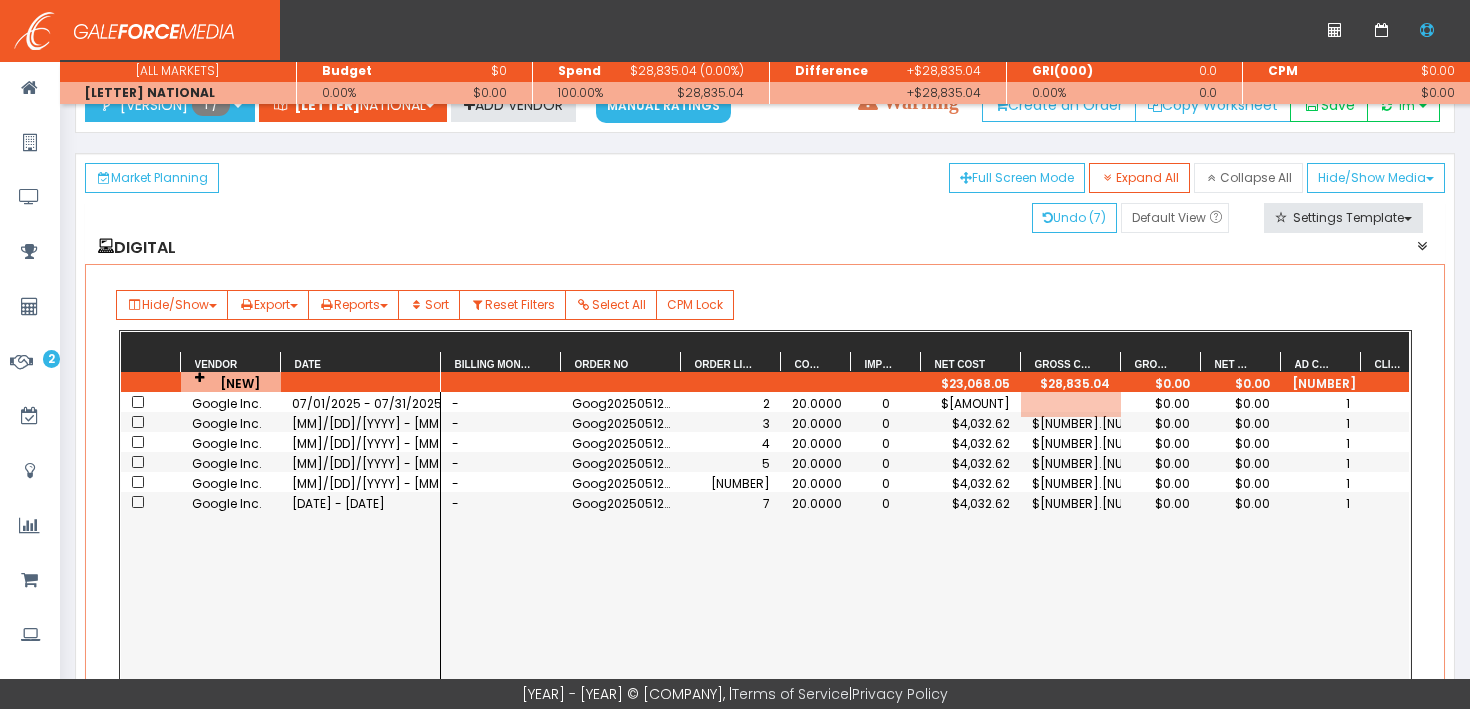 click on "[NUMBER]" at bounding box center (1106, 402) 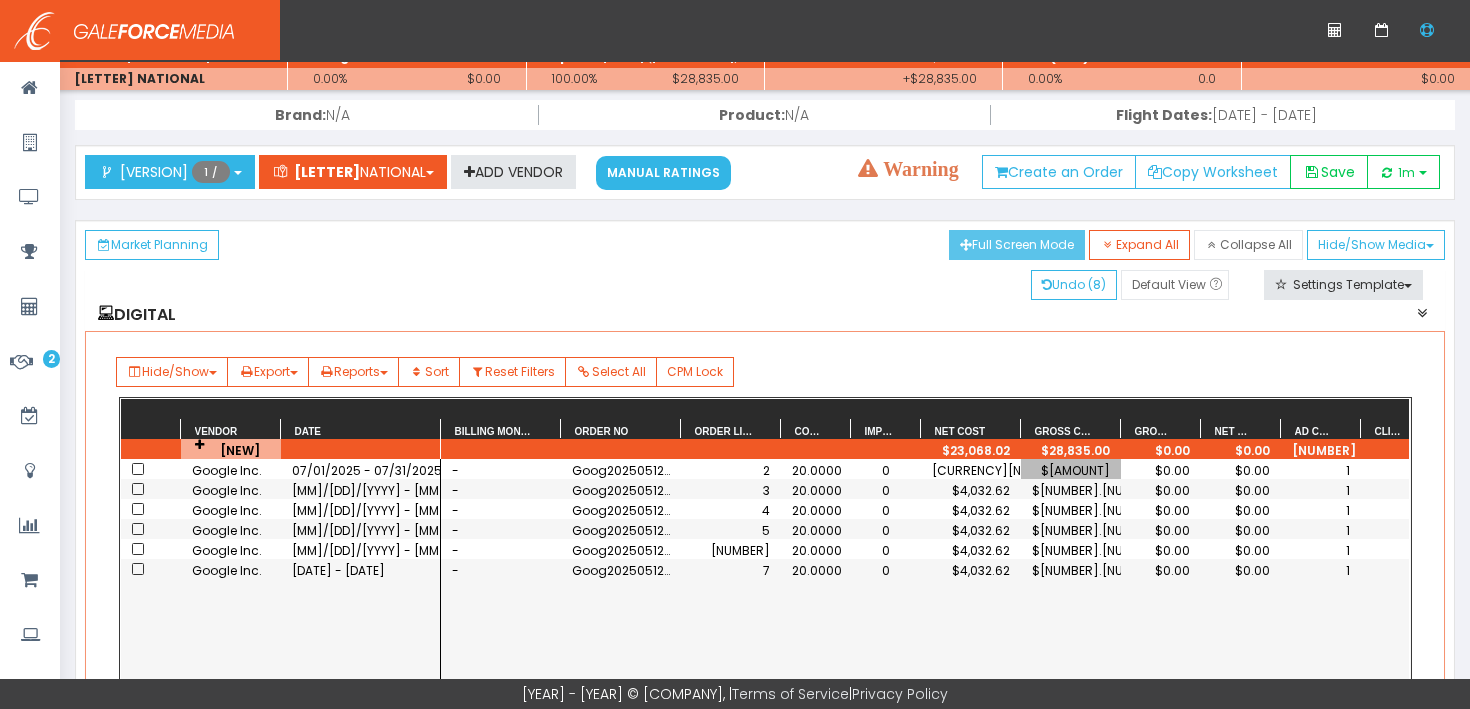 scroll, scrollTop: 0, scrollLeft: 0, axis: both 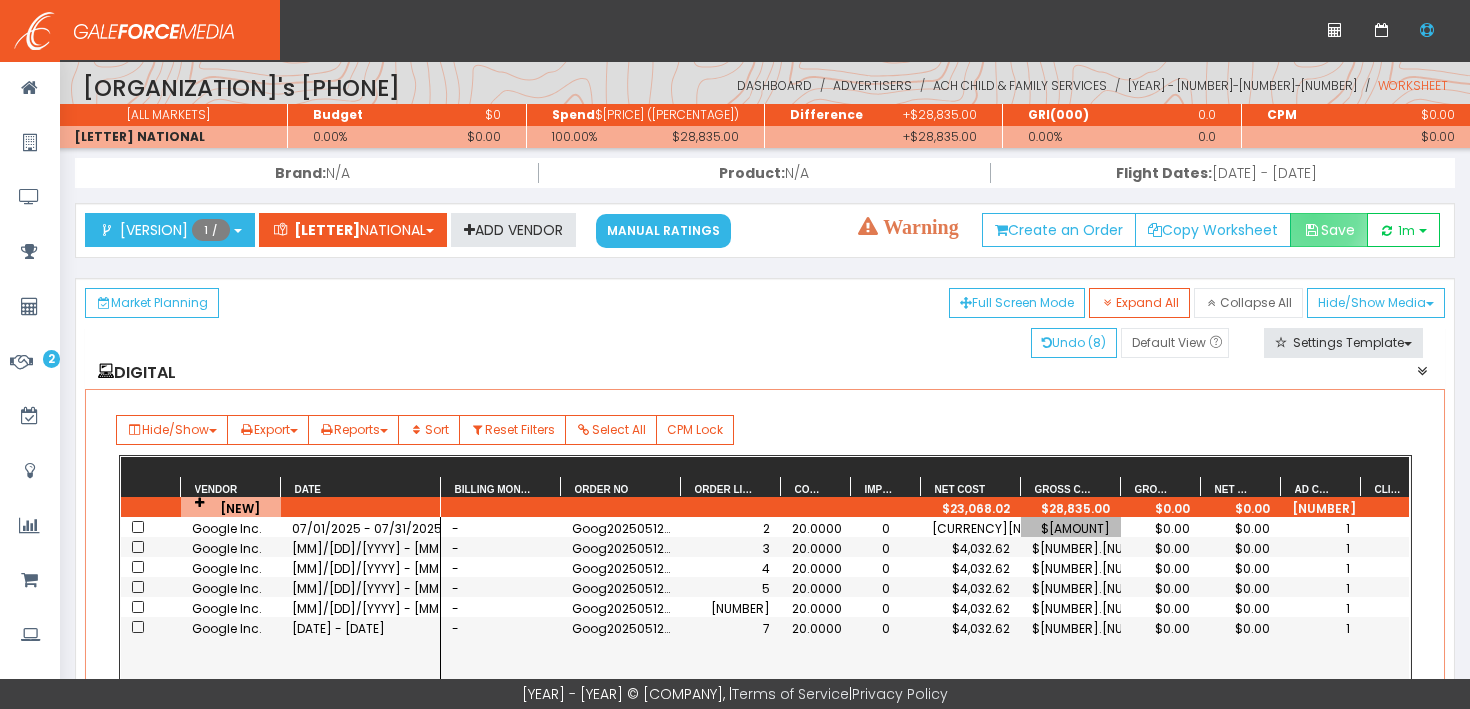 click on "Save" at bounding box center (1329, 230) 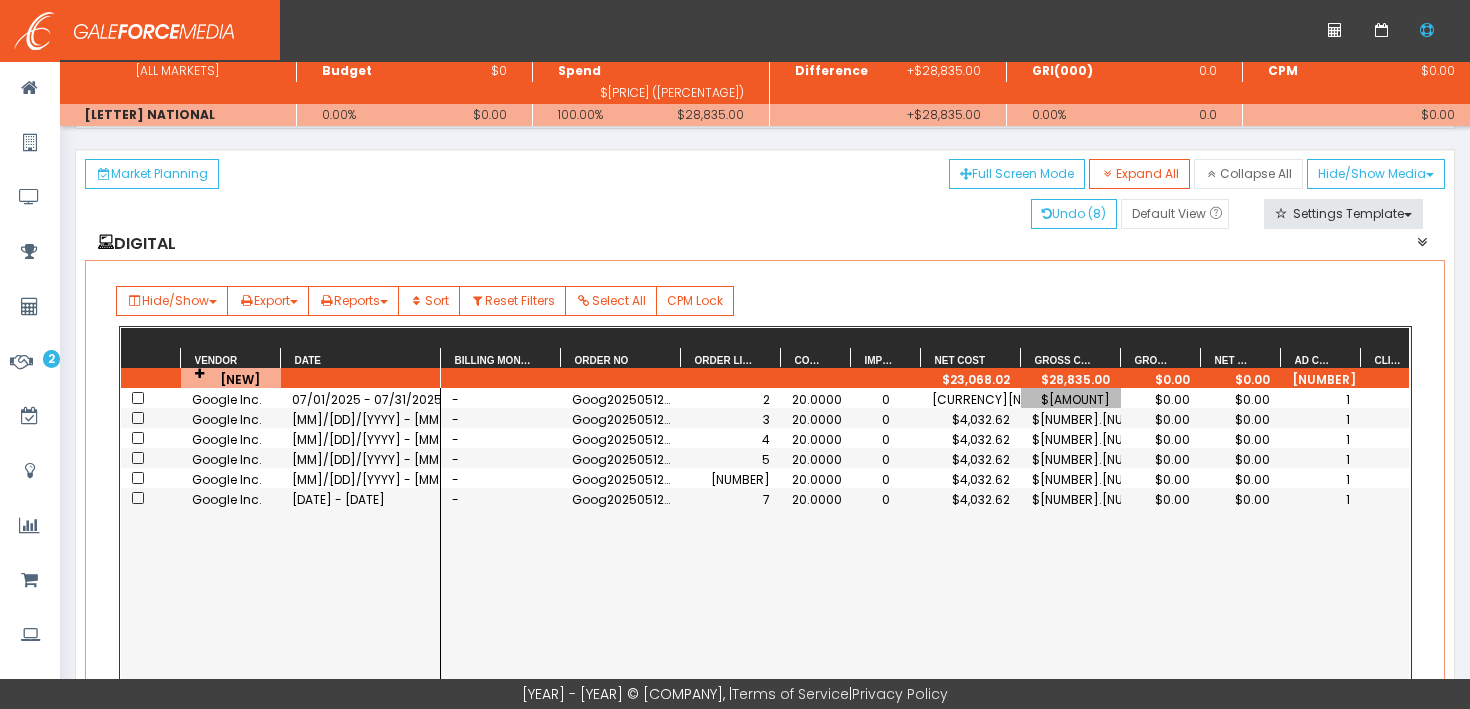 scroll, scrollTop: 108, scrollLeft: 0, axis: vertical 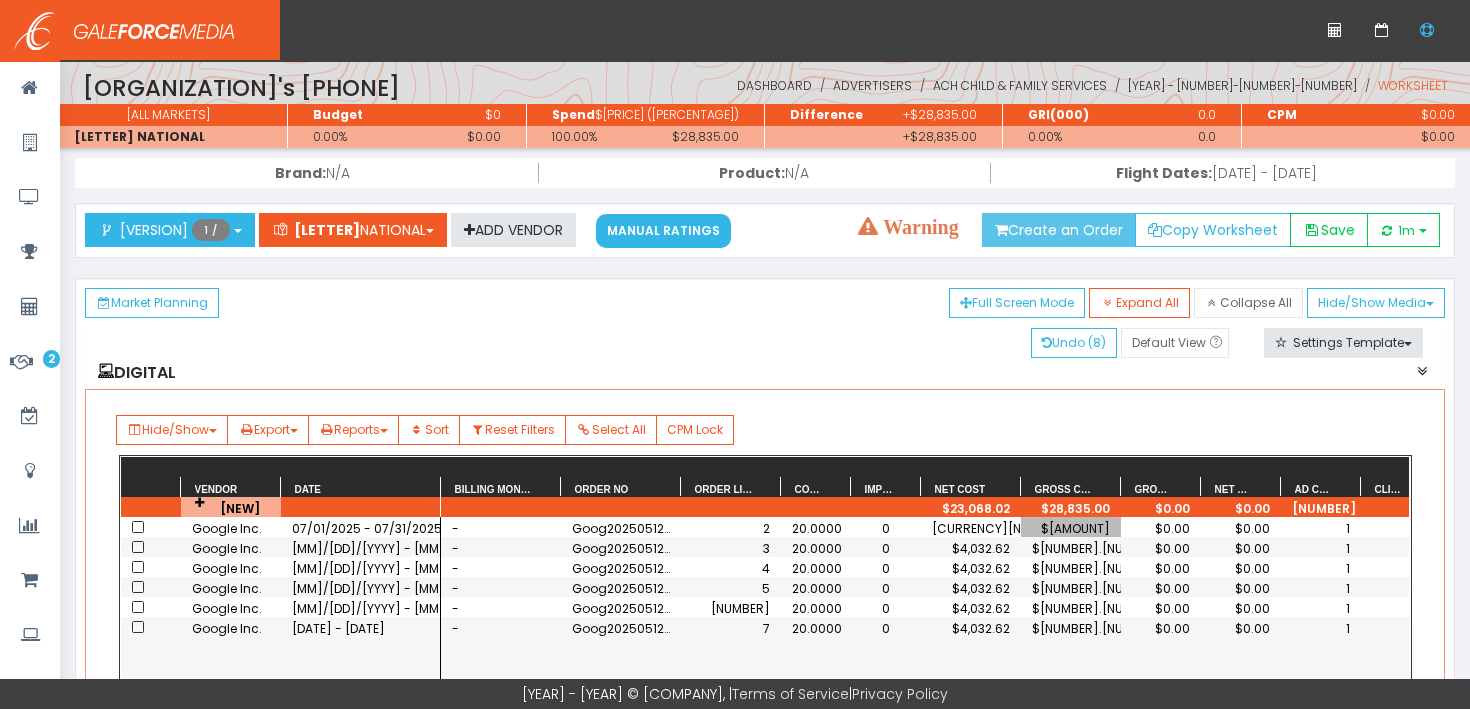 click on "Create an Order" at bounding box center [1059, 230] 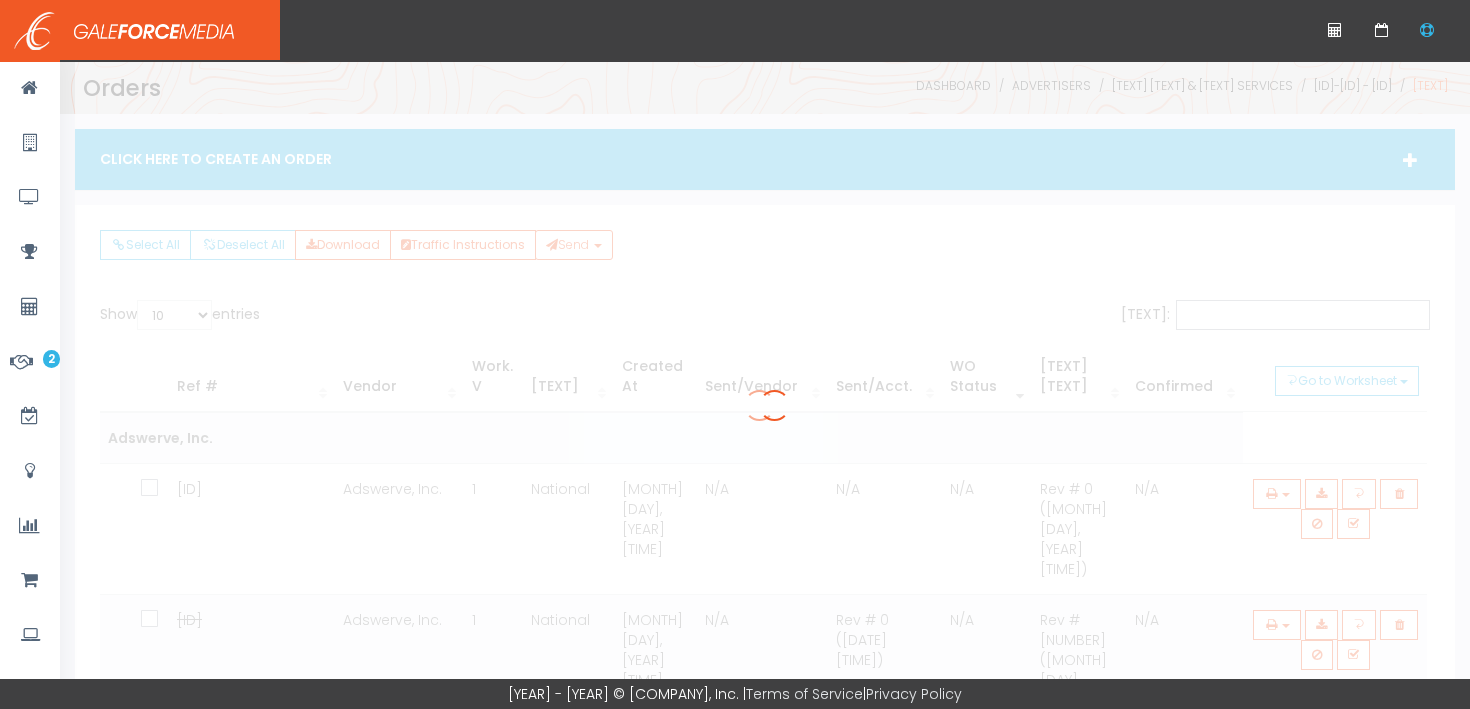 scroll, scrollTop: 0, scrollLeft: 0, axis: both 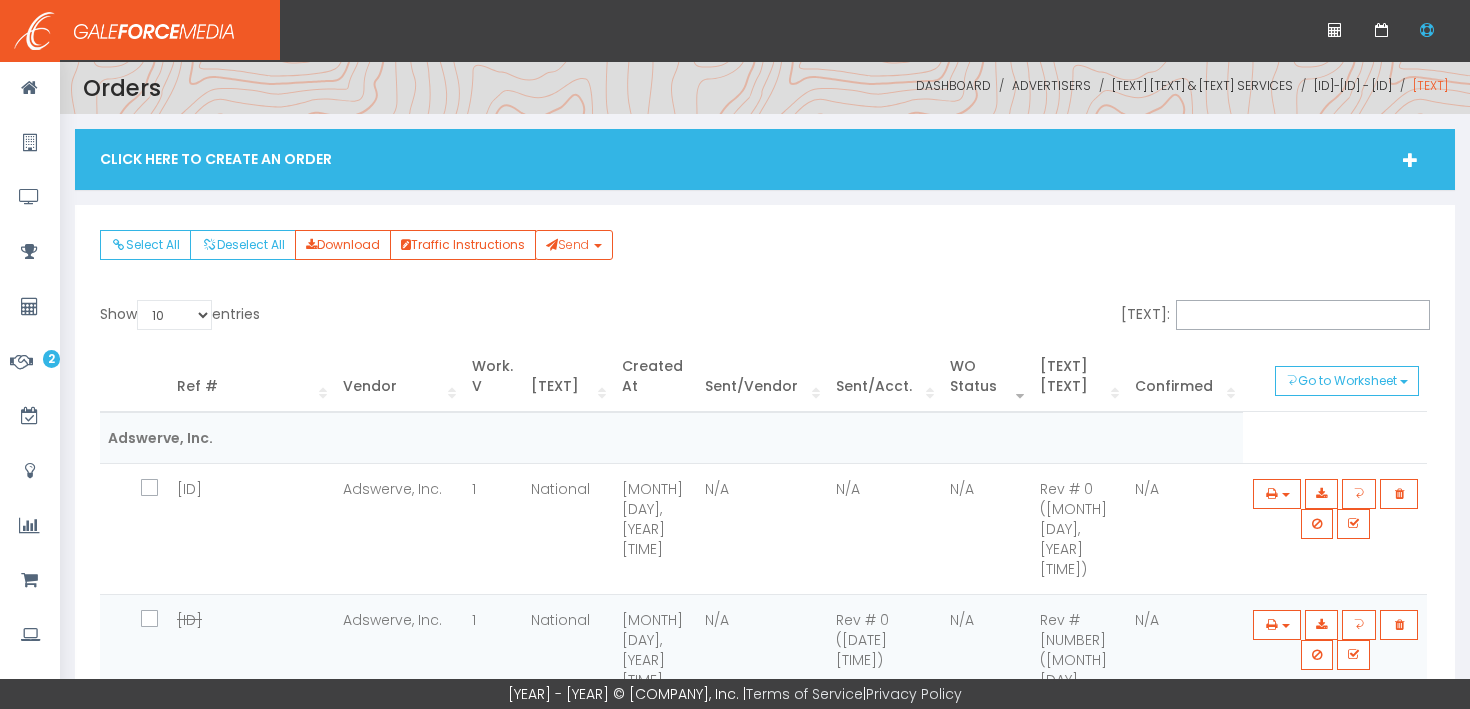 click on "Click Here To Create An Order" at bounding box center (765, 159) 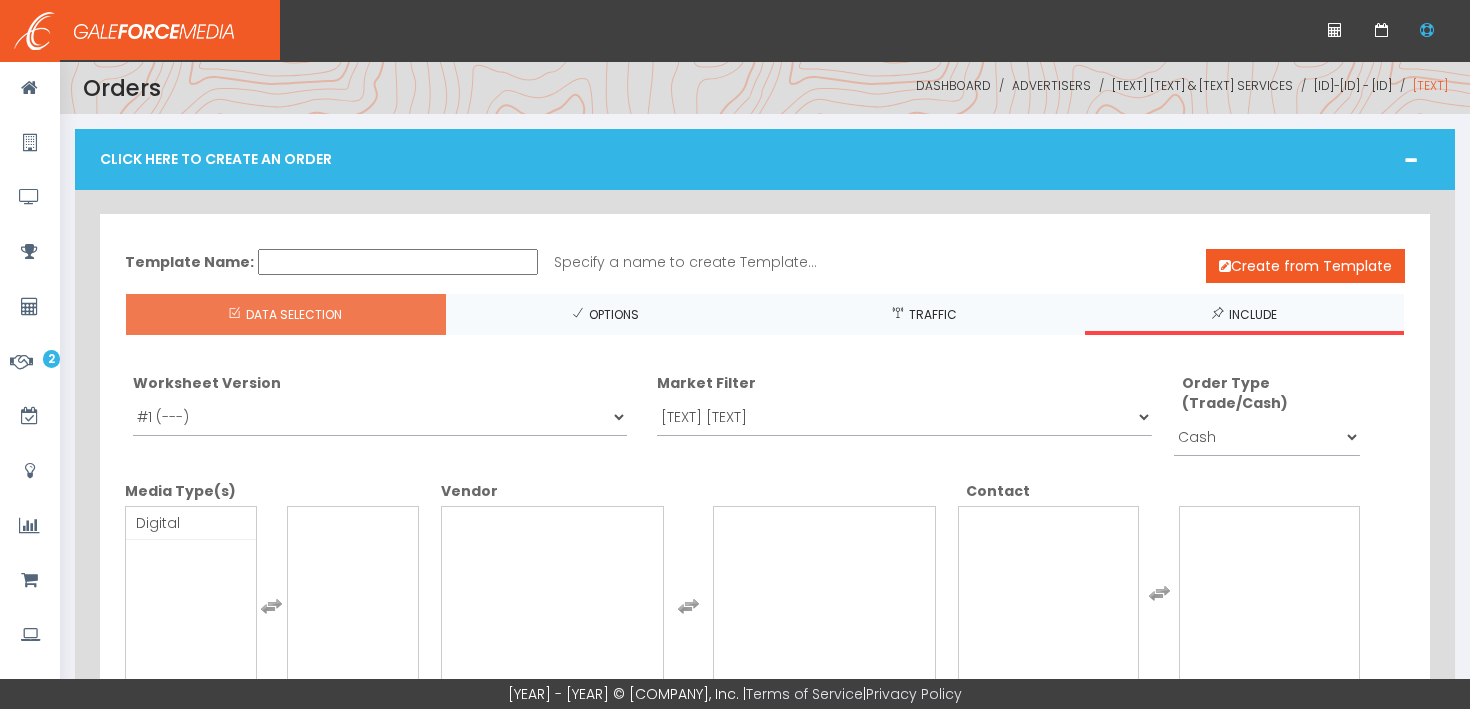 click on "Template Name:" at bounding box center (398, 262) 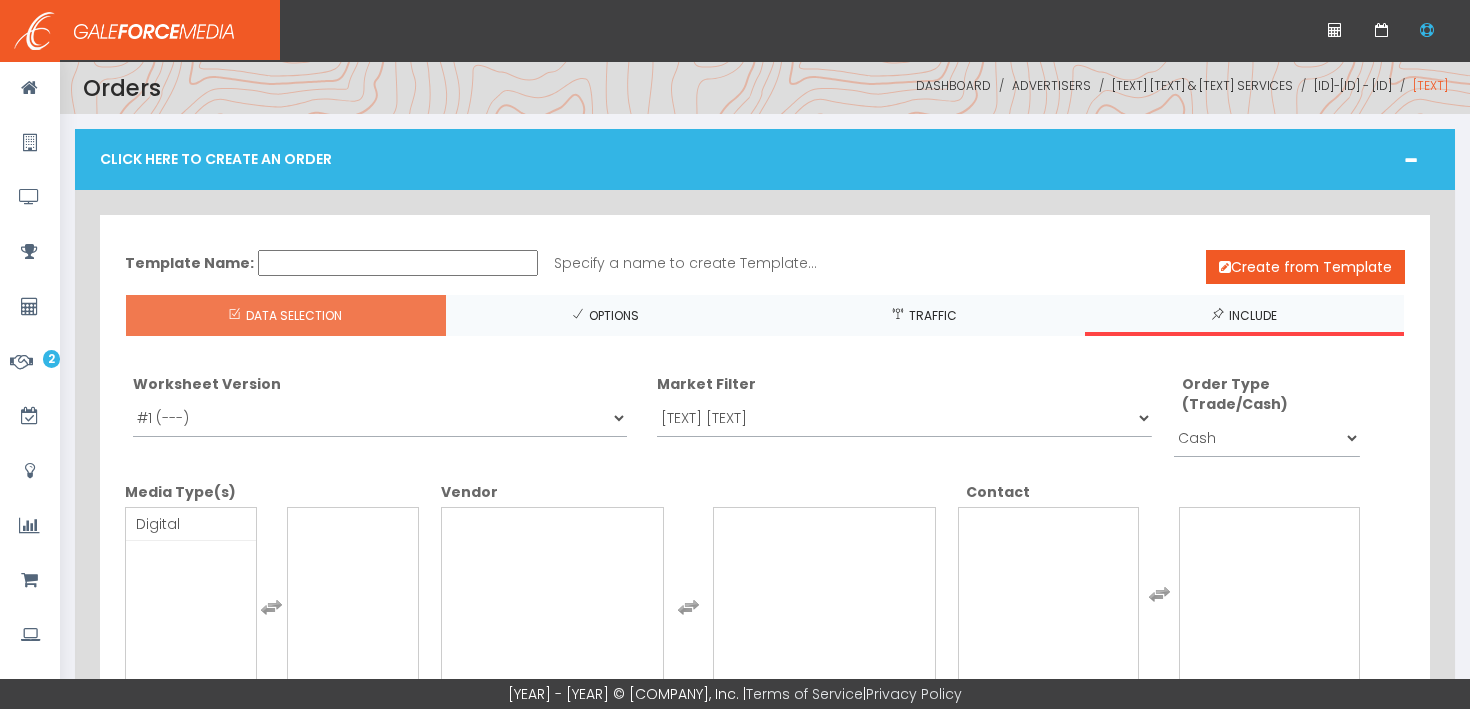 type on "Digital T&C" 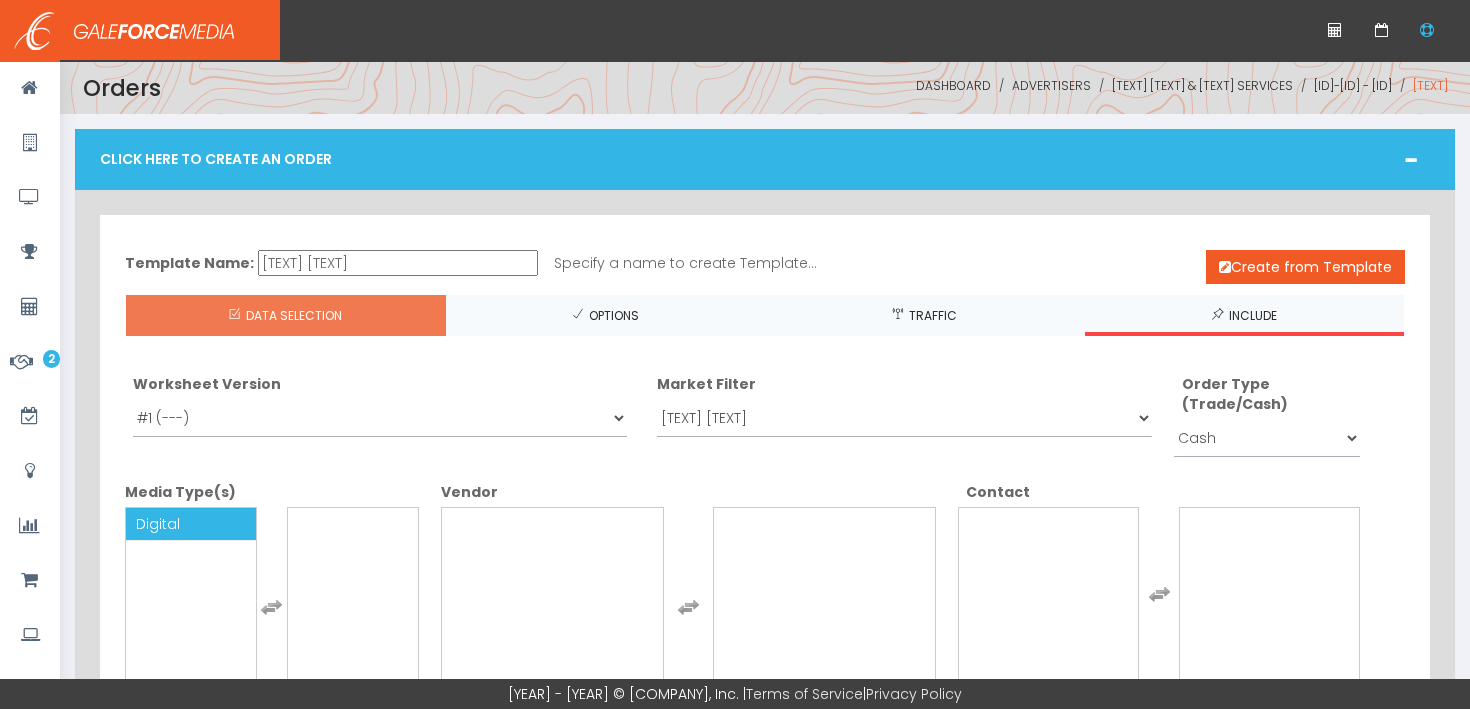 click on "Digital" at bounding box center [191, 524] 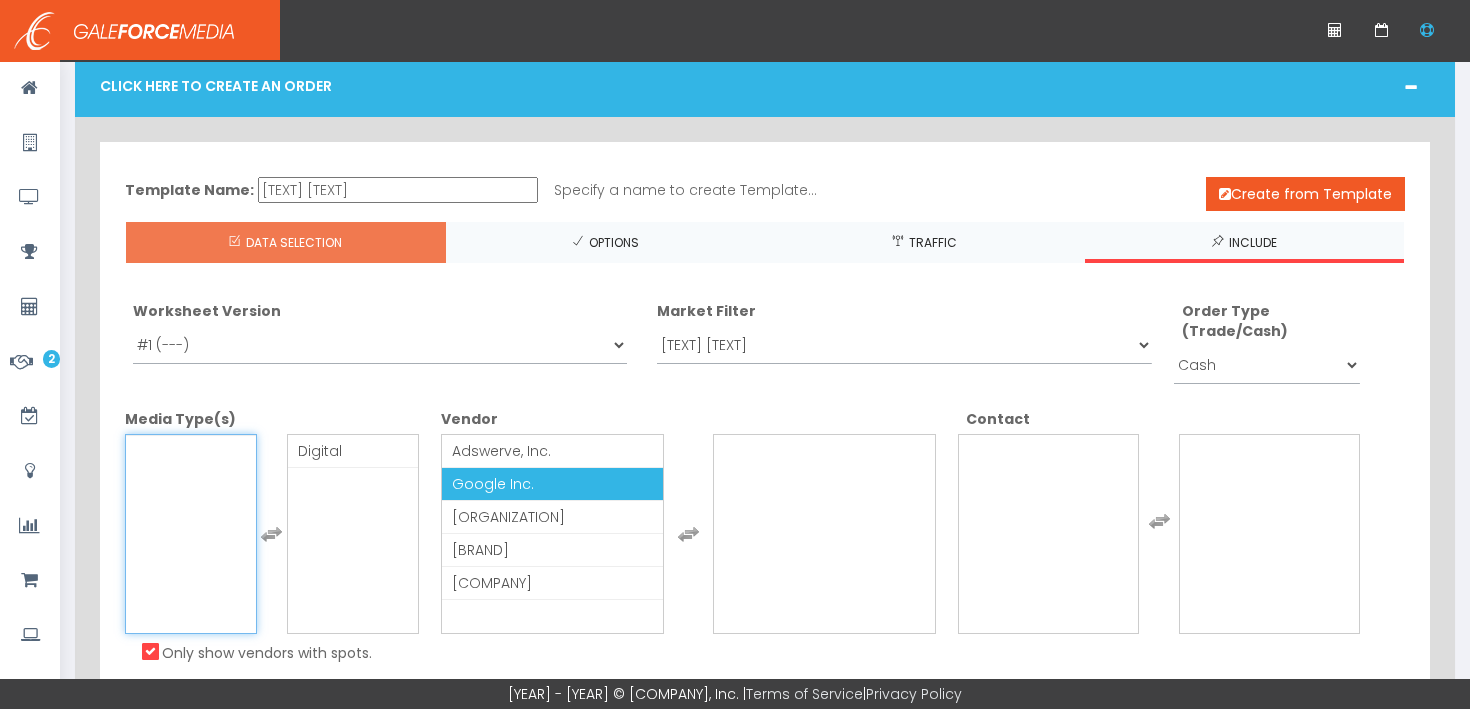 click on "[COMPANY]" at bounding box center (552, 484) 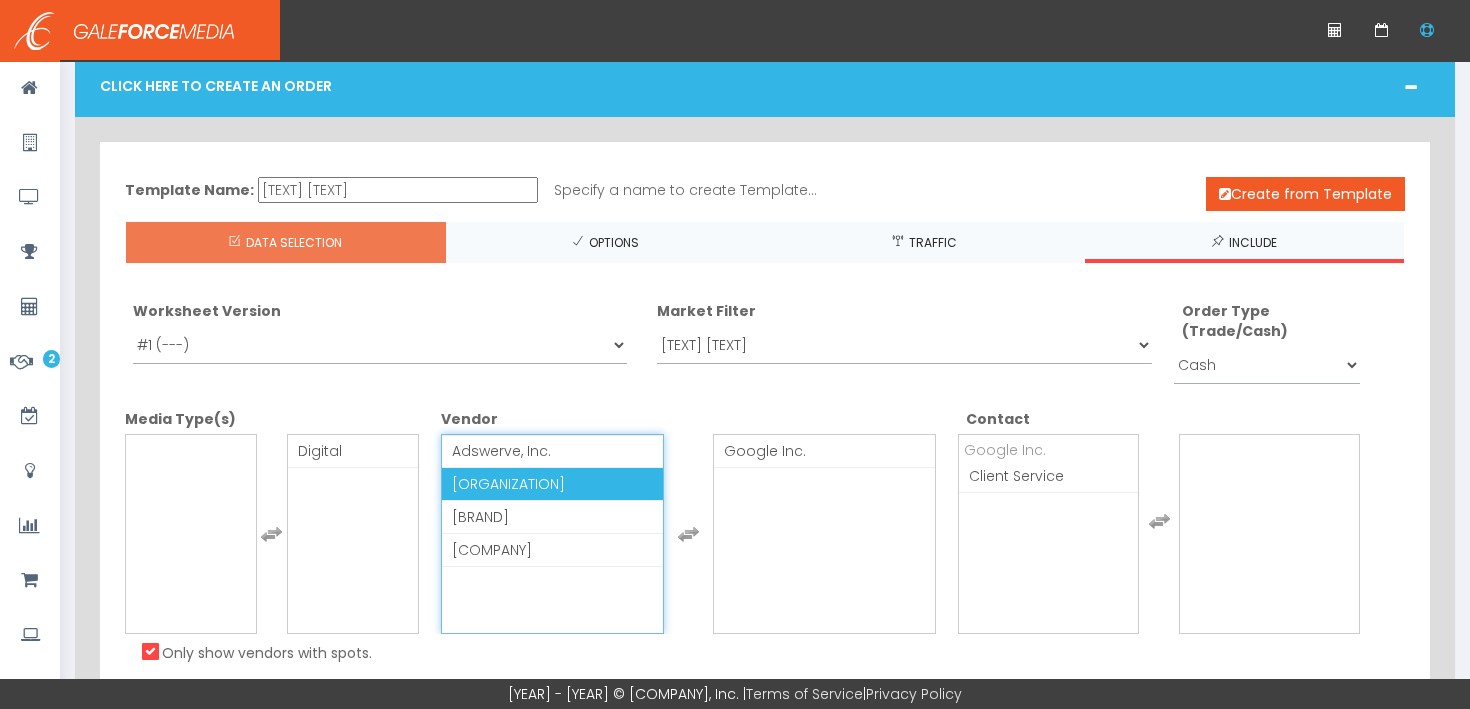 scroll, scrollTop: 250, scrollLeft: 0, axis: vertical 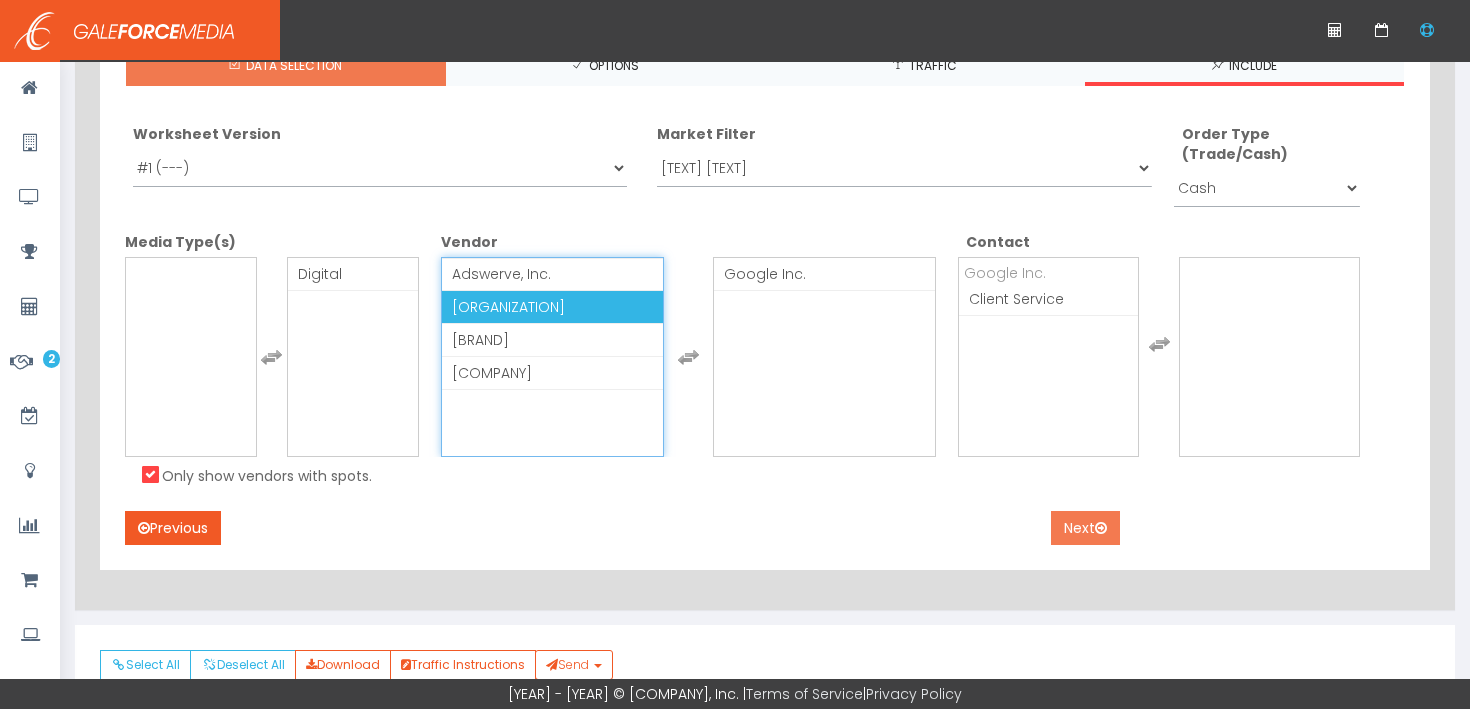 click on "Next" at bounding box center [1085, 528] 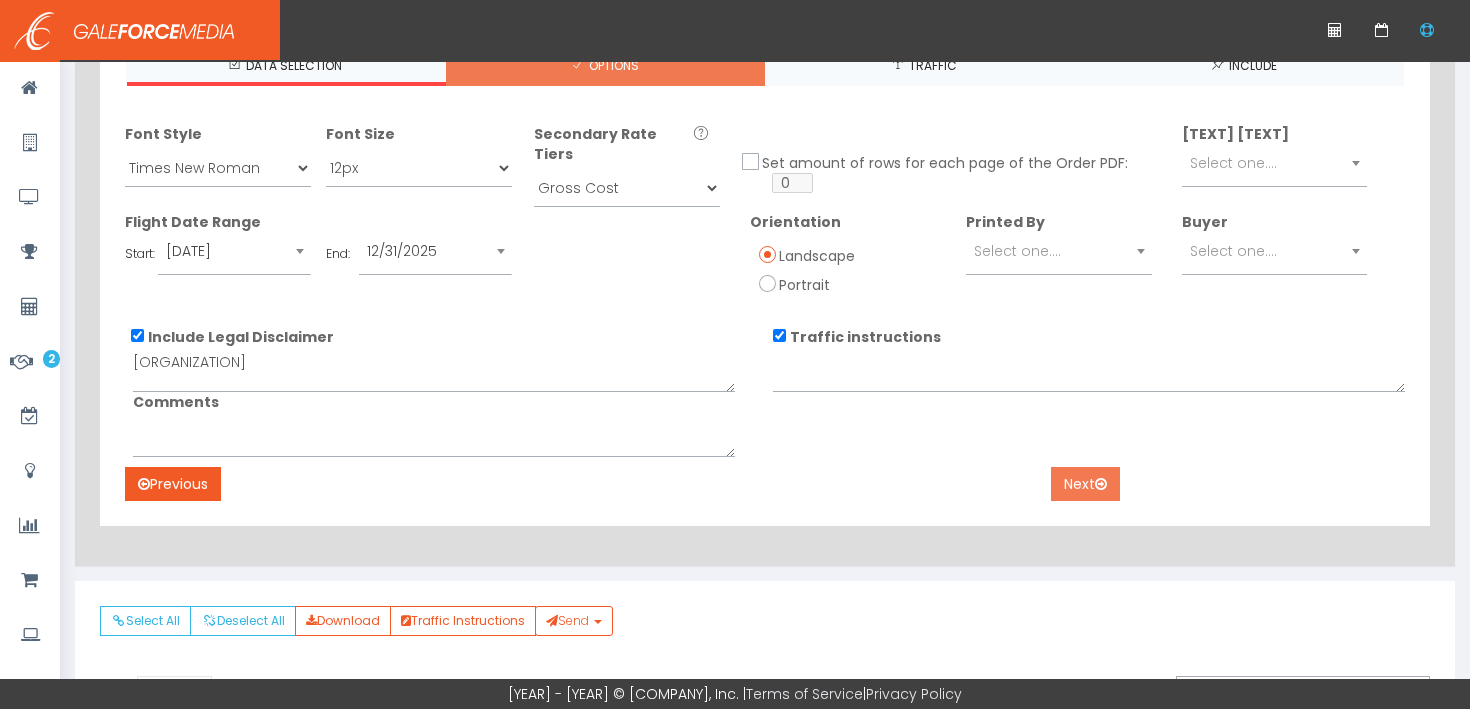 click on "Next" at bounding box center (1085, 484) 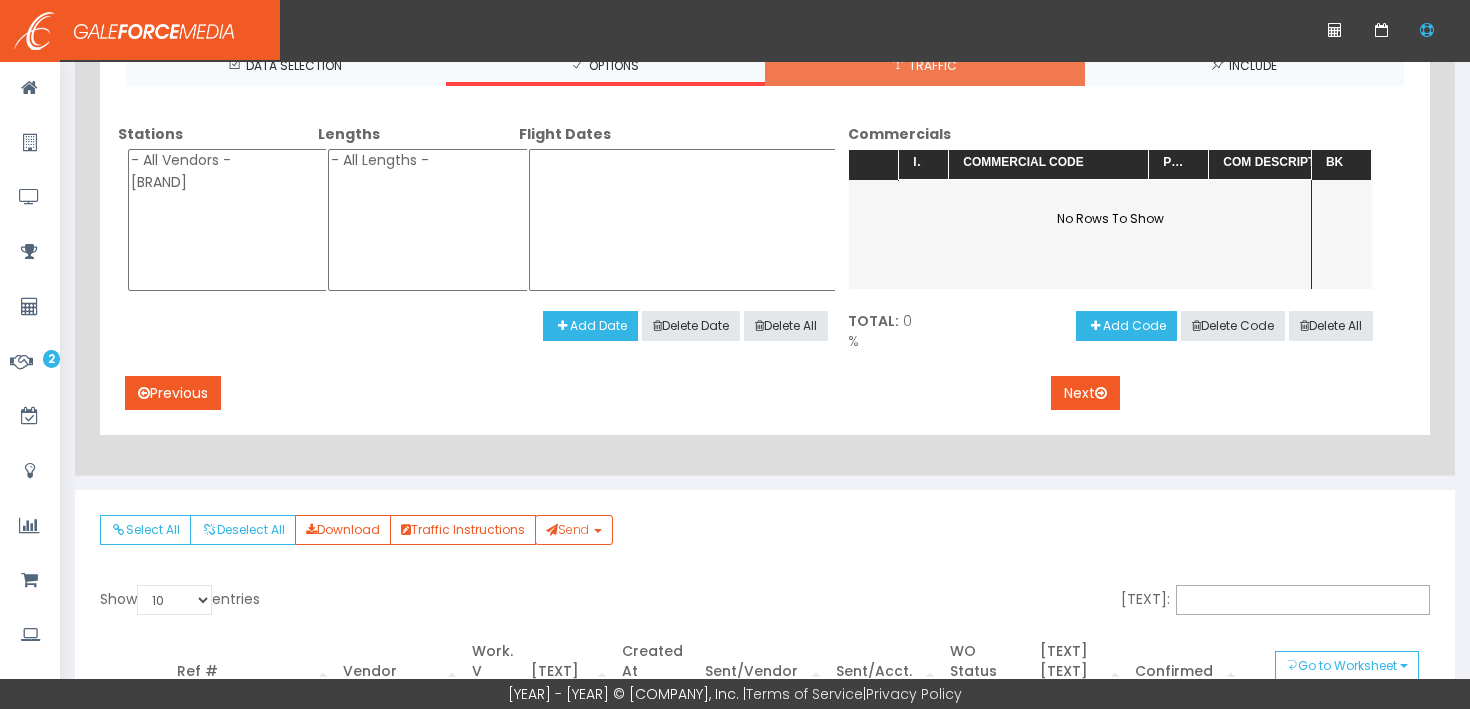 click on "Stations   - All Vendors - GOOGLE-INC   Lengths   - All Lengths -   Flight Dates      Add Date    Delete Date    Delete All   Commercials
Drag here to set row groups Drag here to set column labels
ID                                                    Commercial Code                                                    Pct %                                                    COM Description/Title
BK" at bounding box center (765, 250) 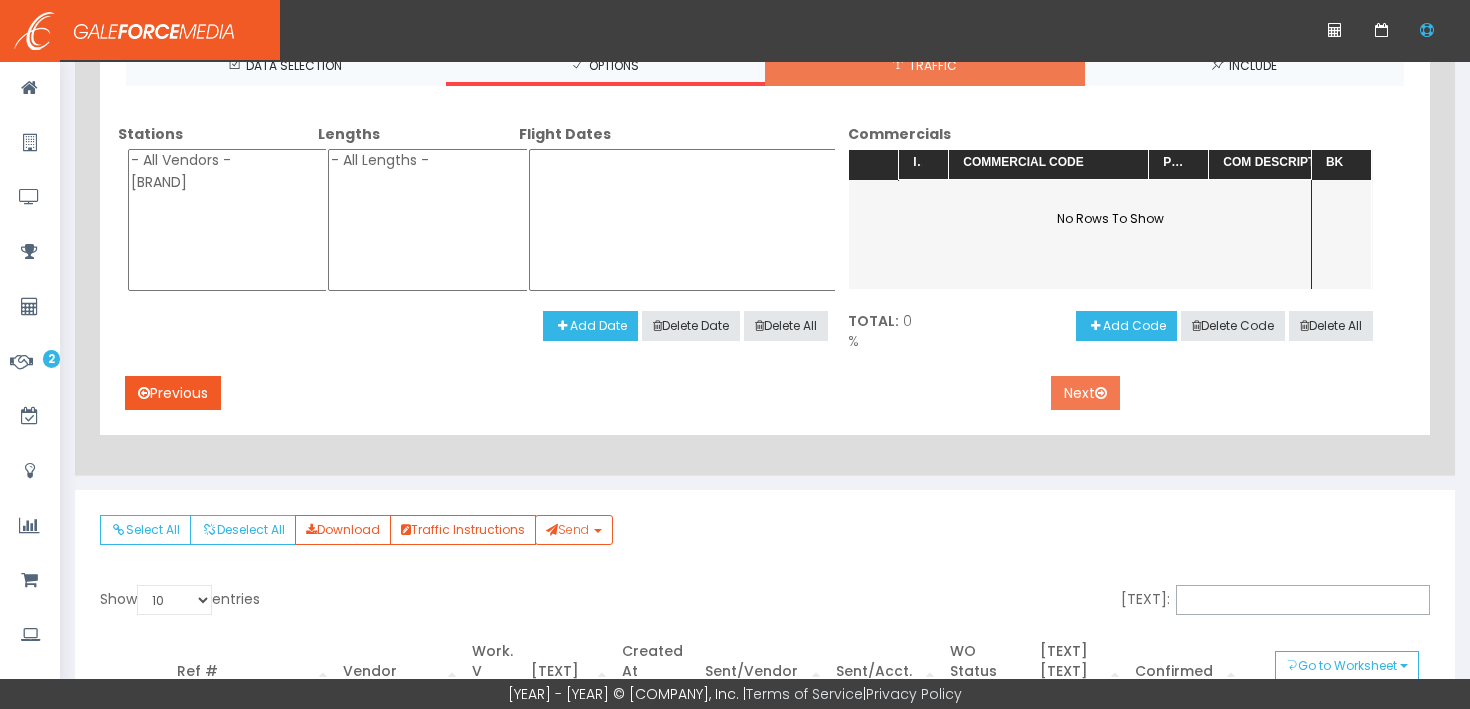 click on "Next" at bounding box center (1085, 393) 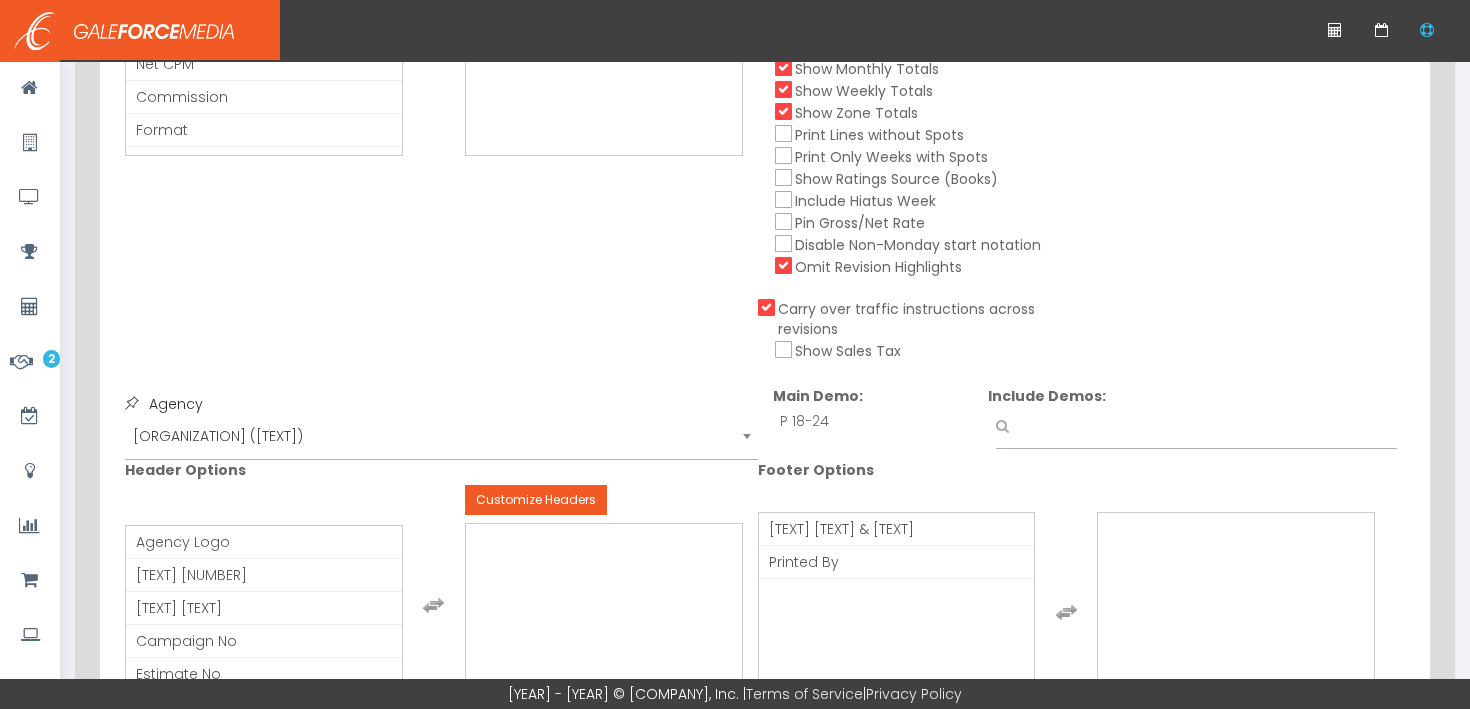 scroll, scrollTop: 663, scrollLeft: 0, axis: vertical 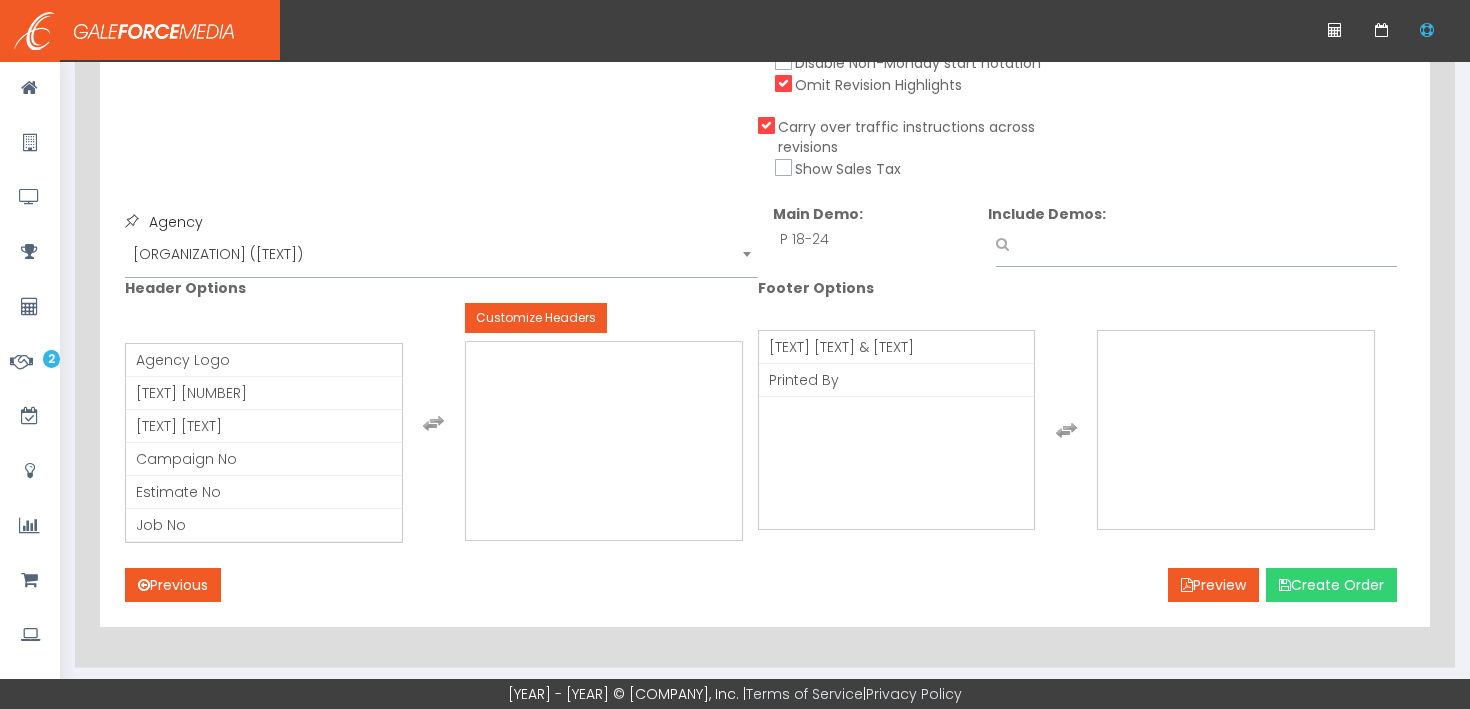 click on "Create Order" at bounding box center (1331, 585) 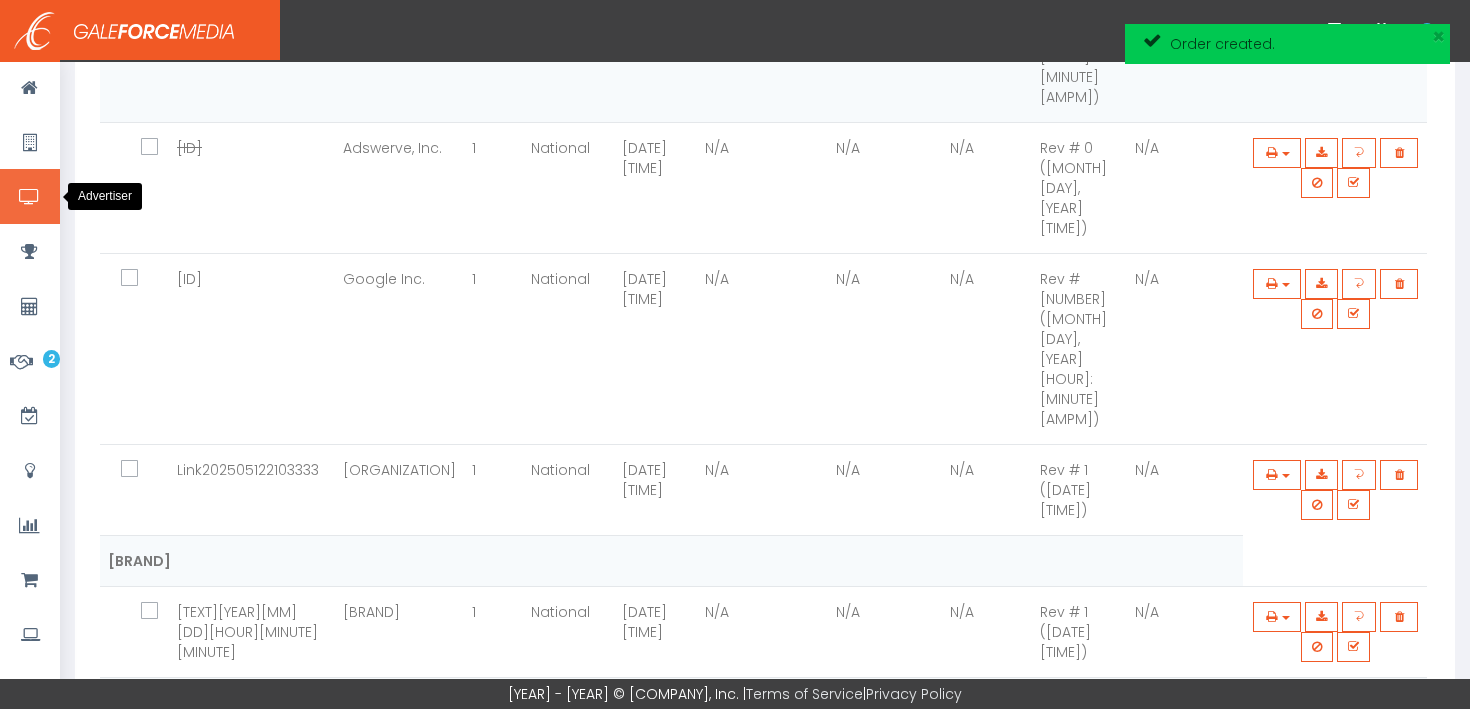 click at bounding box center (29, 197) 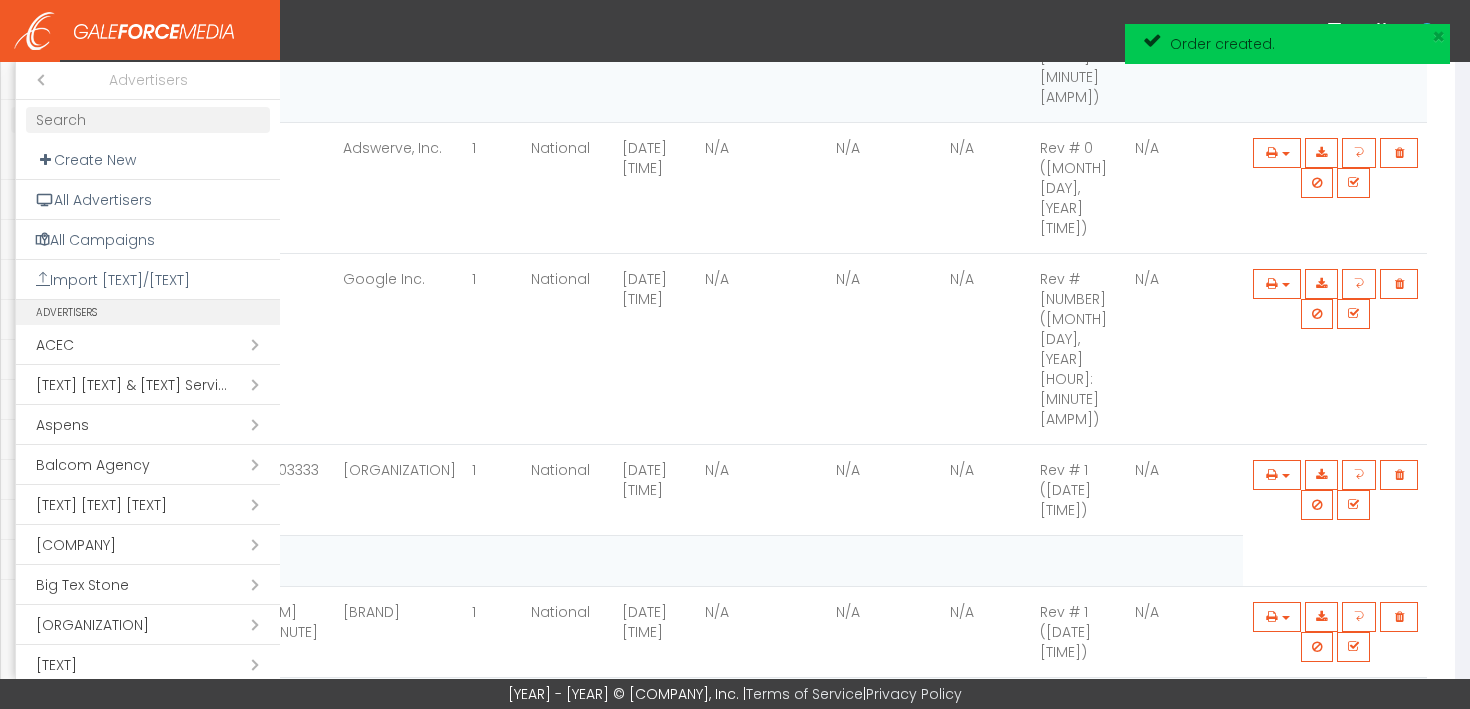 click at bounding box center (148, 120) 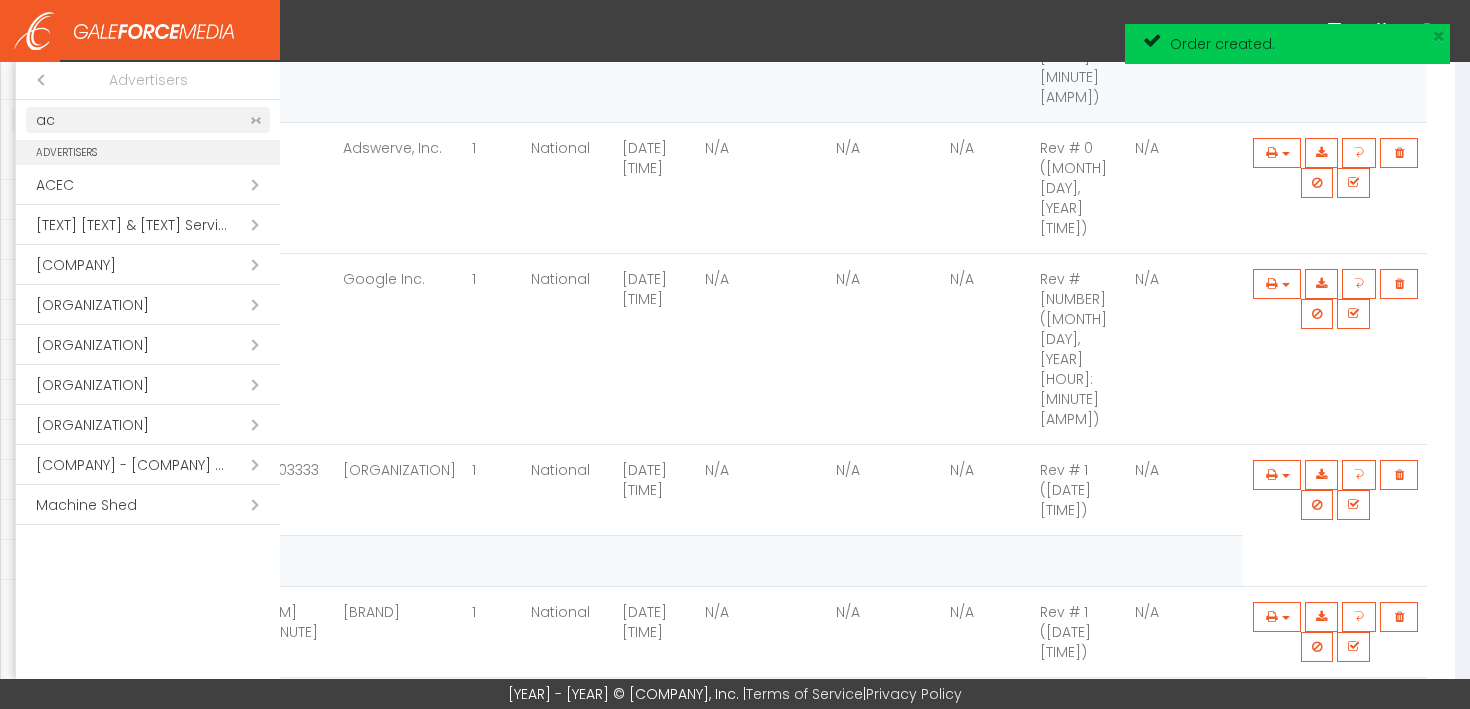 type on "ac" 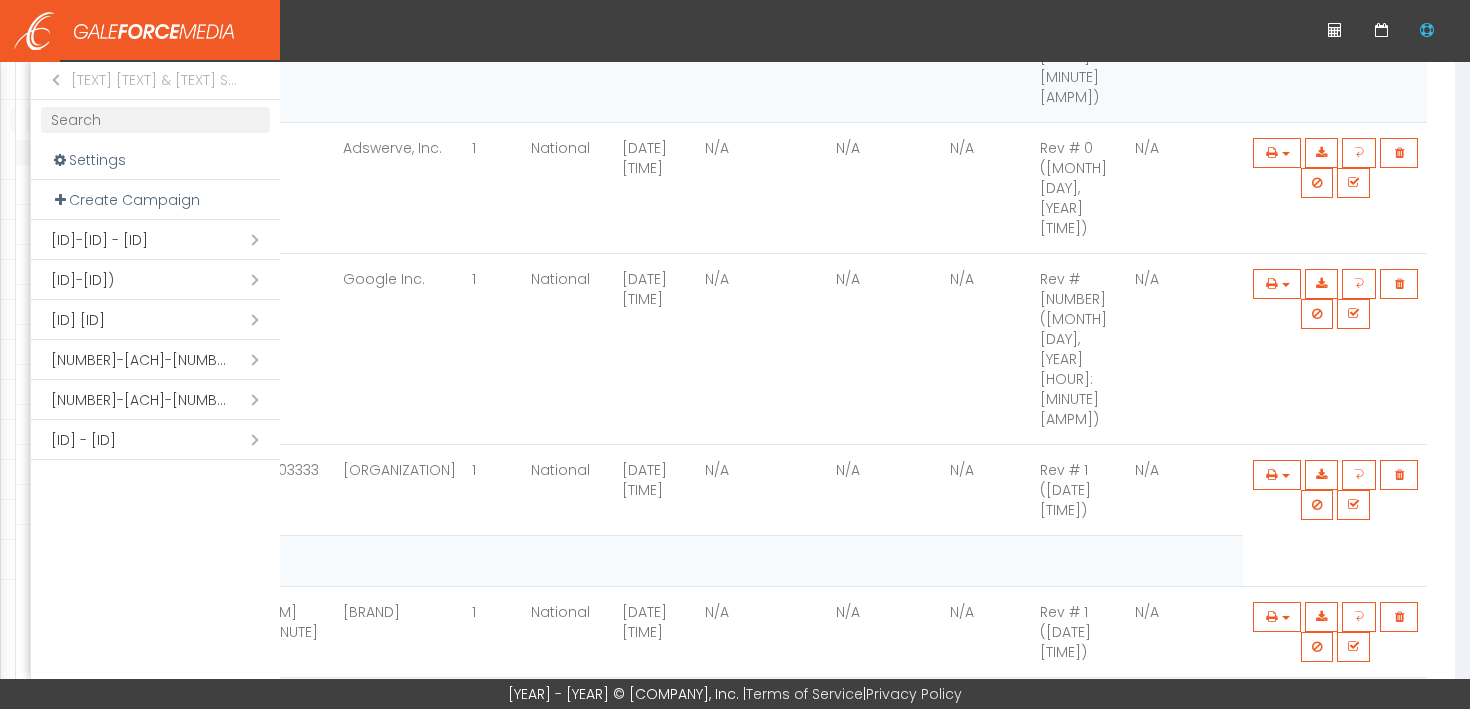 click on "Open submenu (   25-ACH-34380-Annual Plan)" at bounding box center (155, 240) 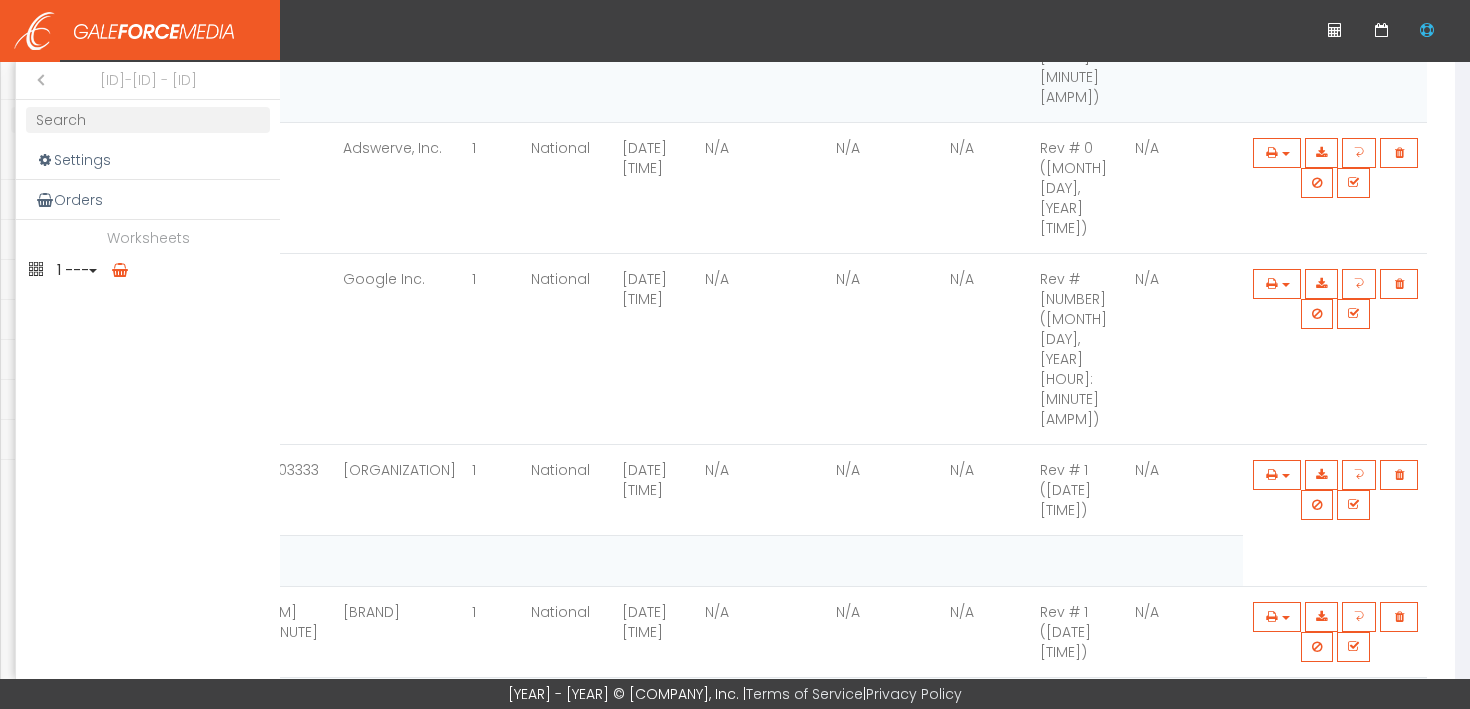 click on "1    ---" at bounding box center [148, 270] 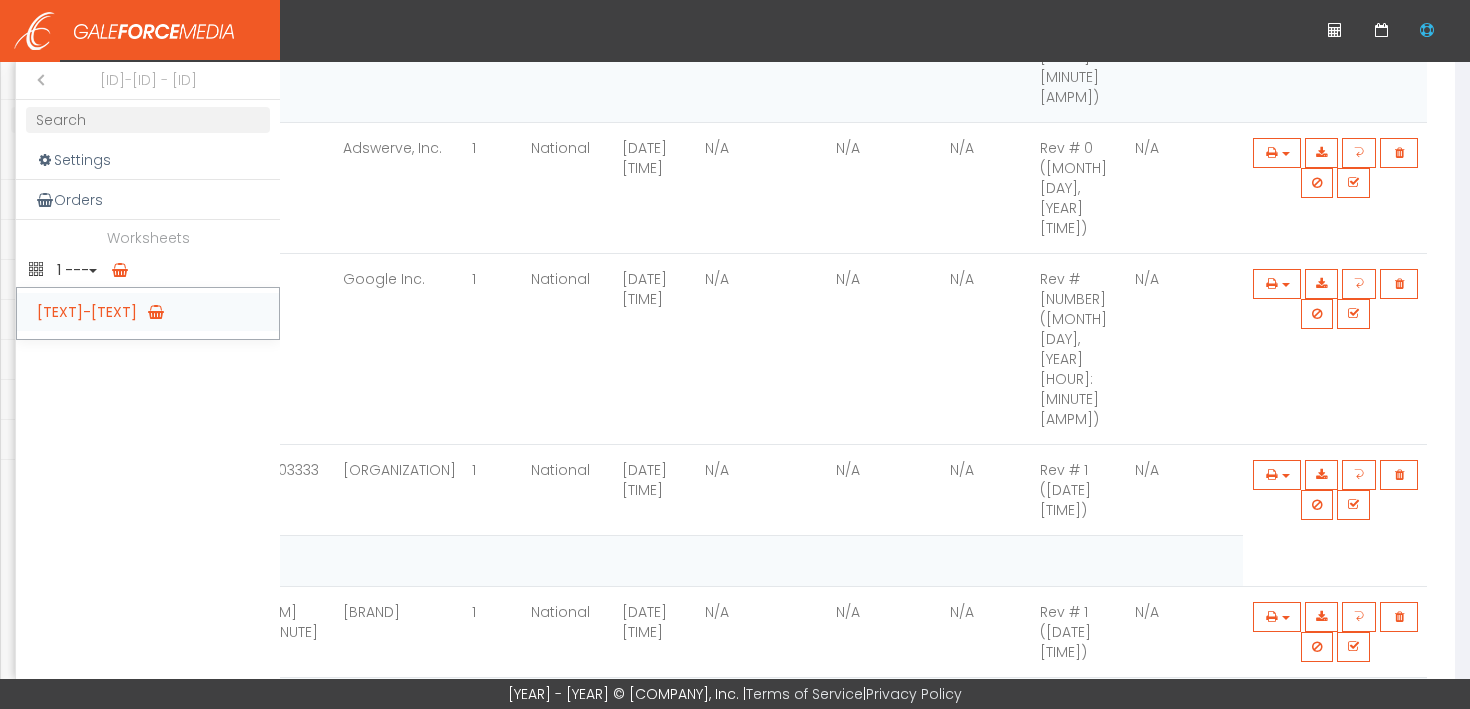 click on "NATIONAL-National" at bounding box center [148, 312] 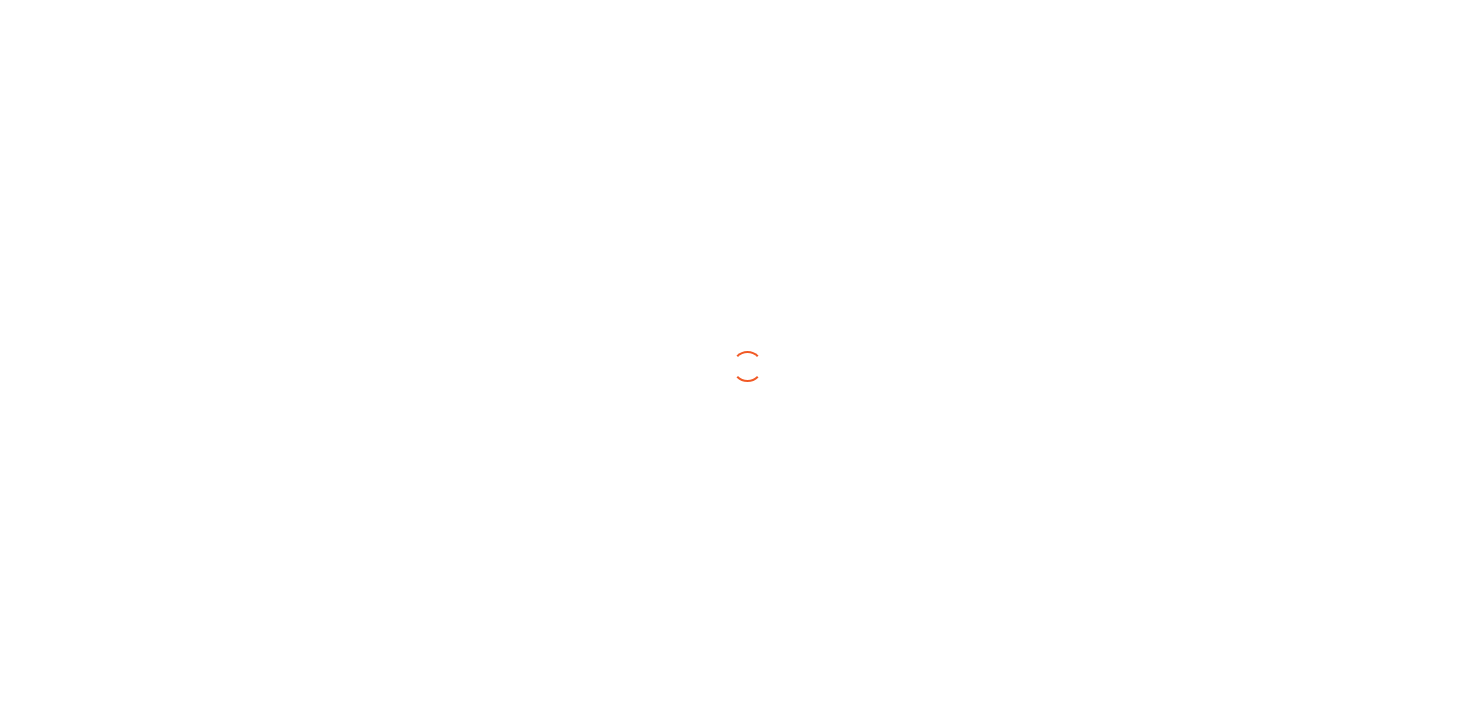 scroll, scrollTop: 0, scrollLeft: 0, axis: both 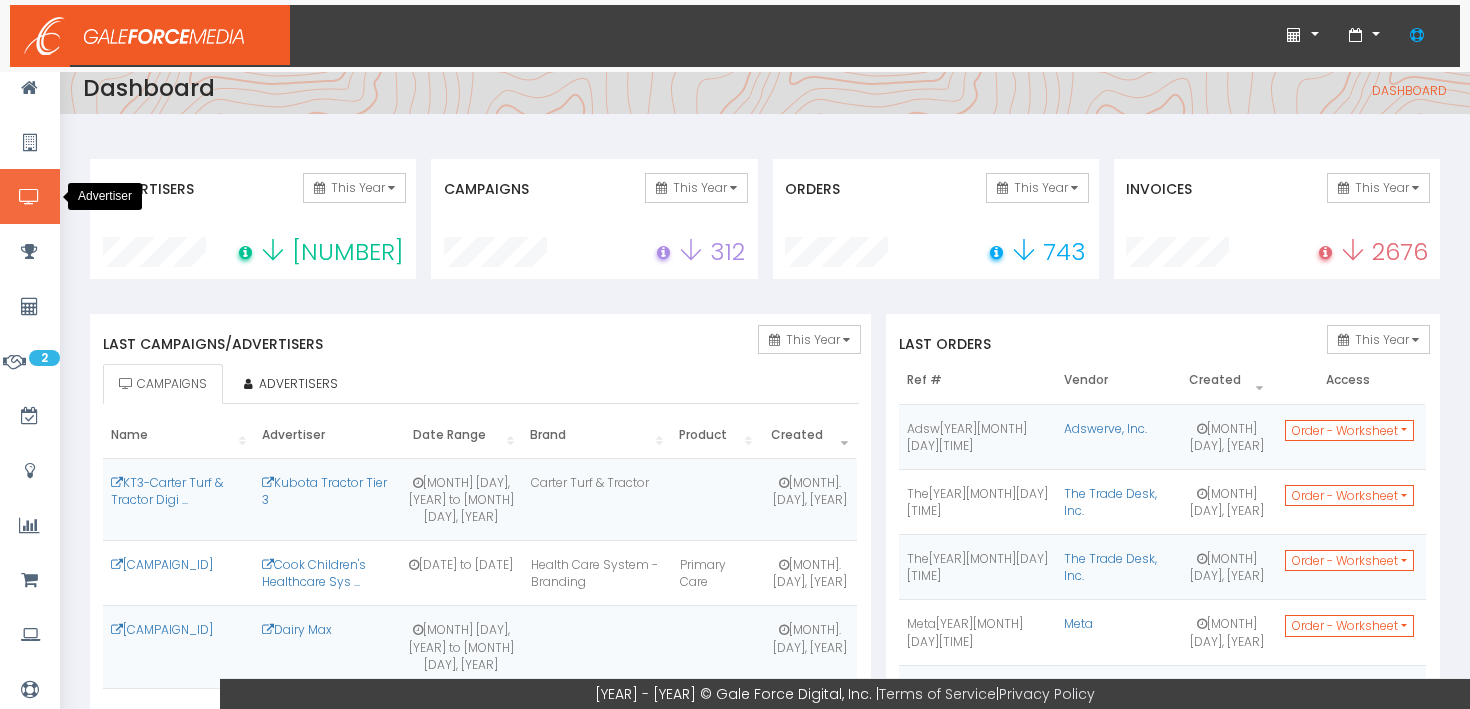 click at bounding box center [30, 196] 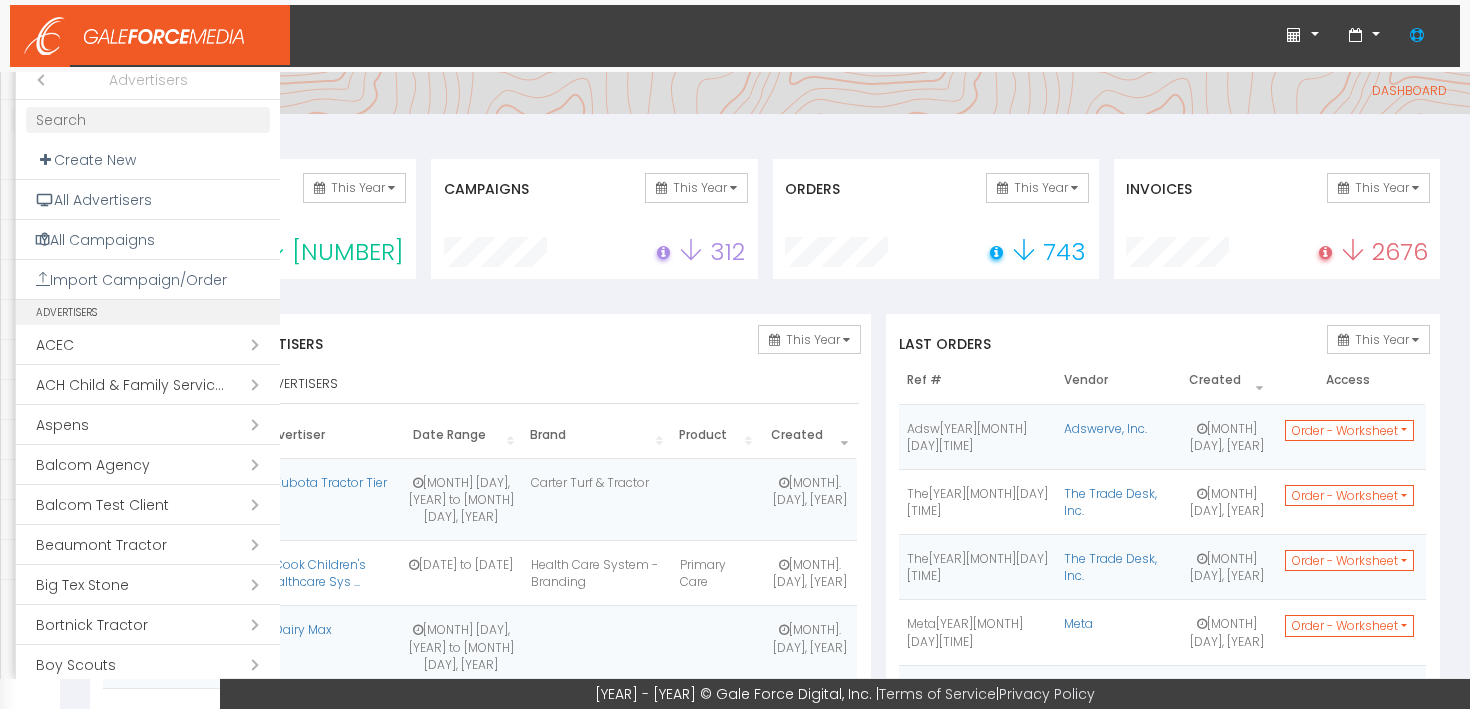 click at bounding box center [148, 120] 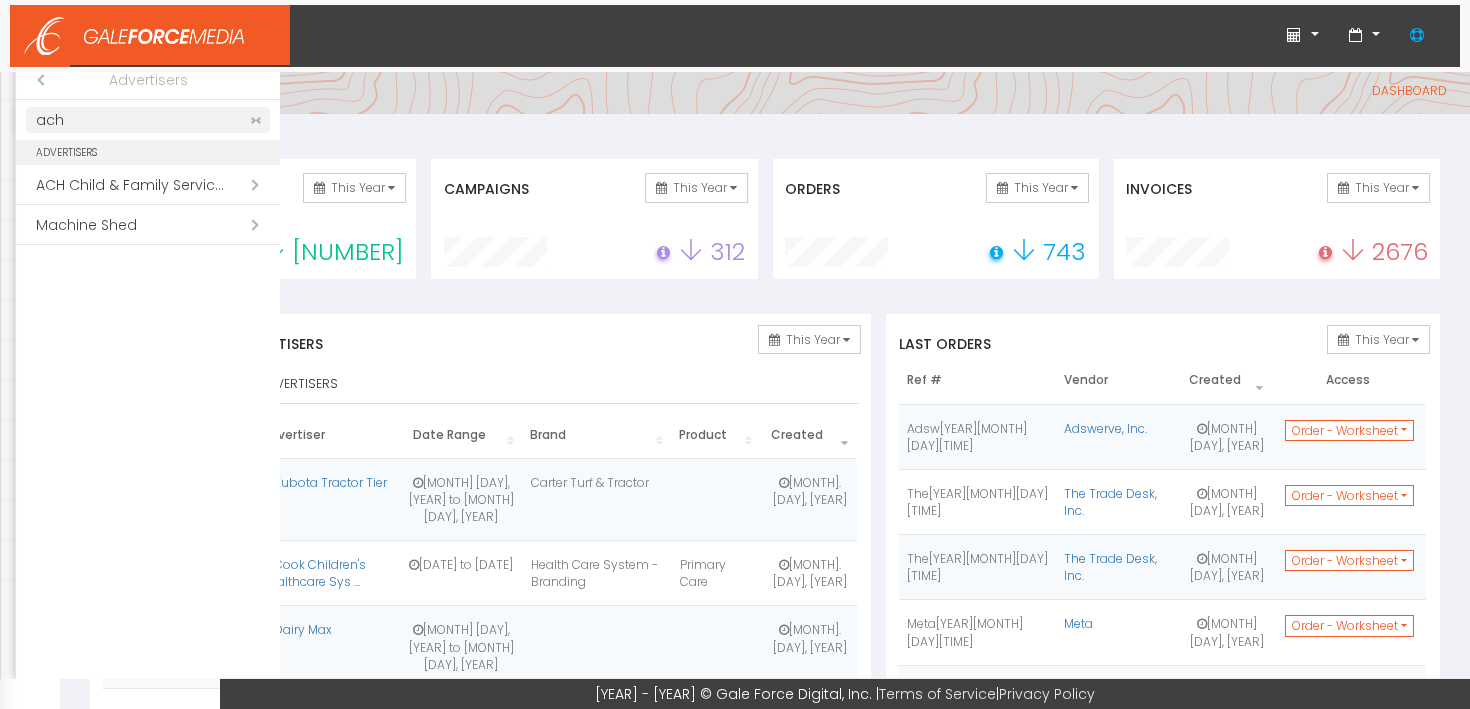 type on "ach" 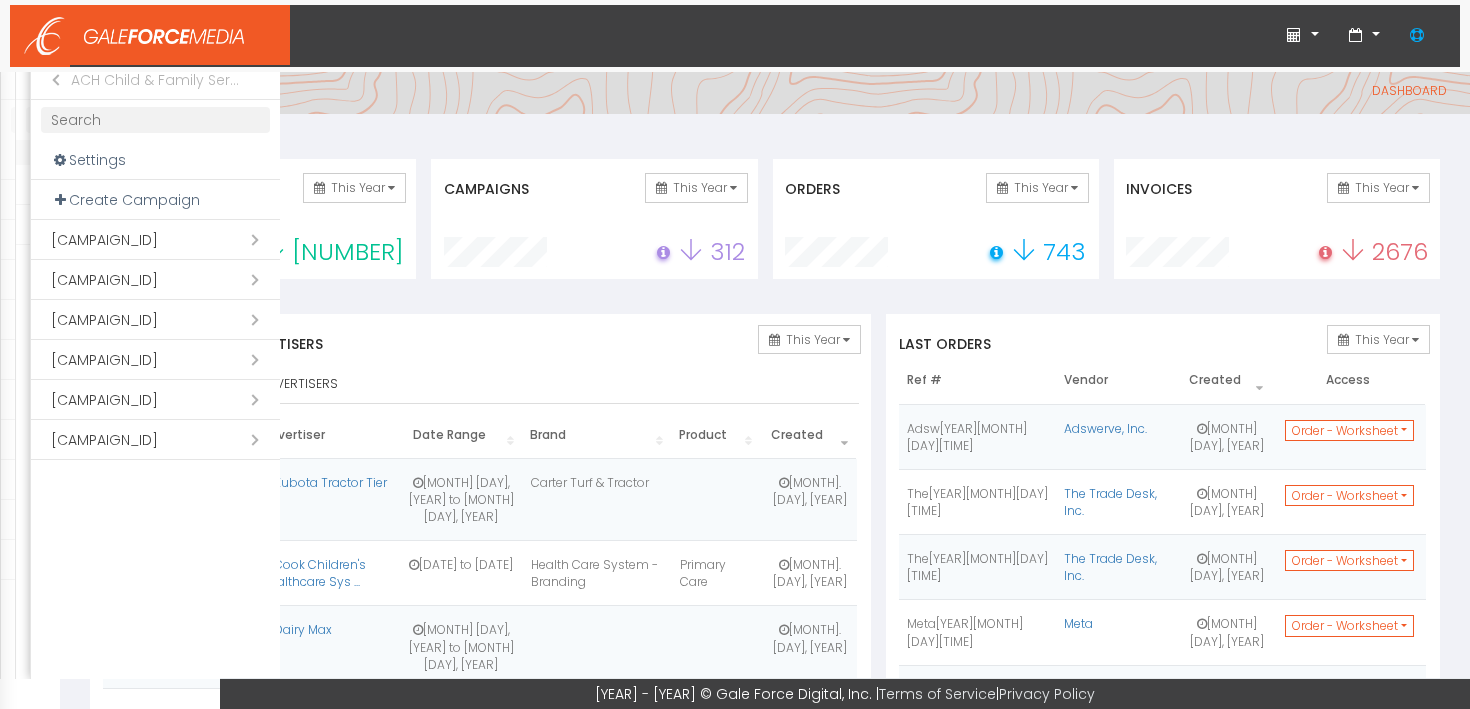 click on "Open submenu (   25-ACH-34380-Annual Plan)" at bounding box center (155, 240) 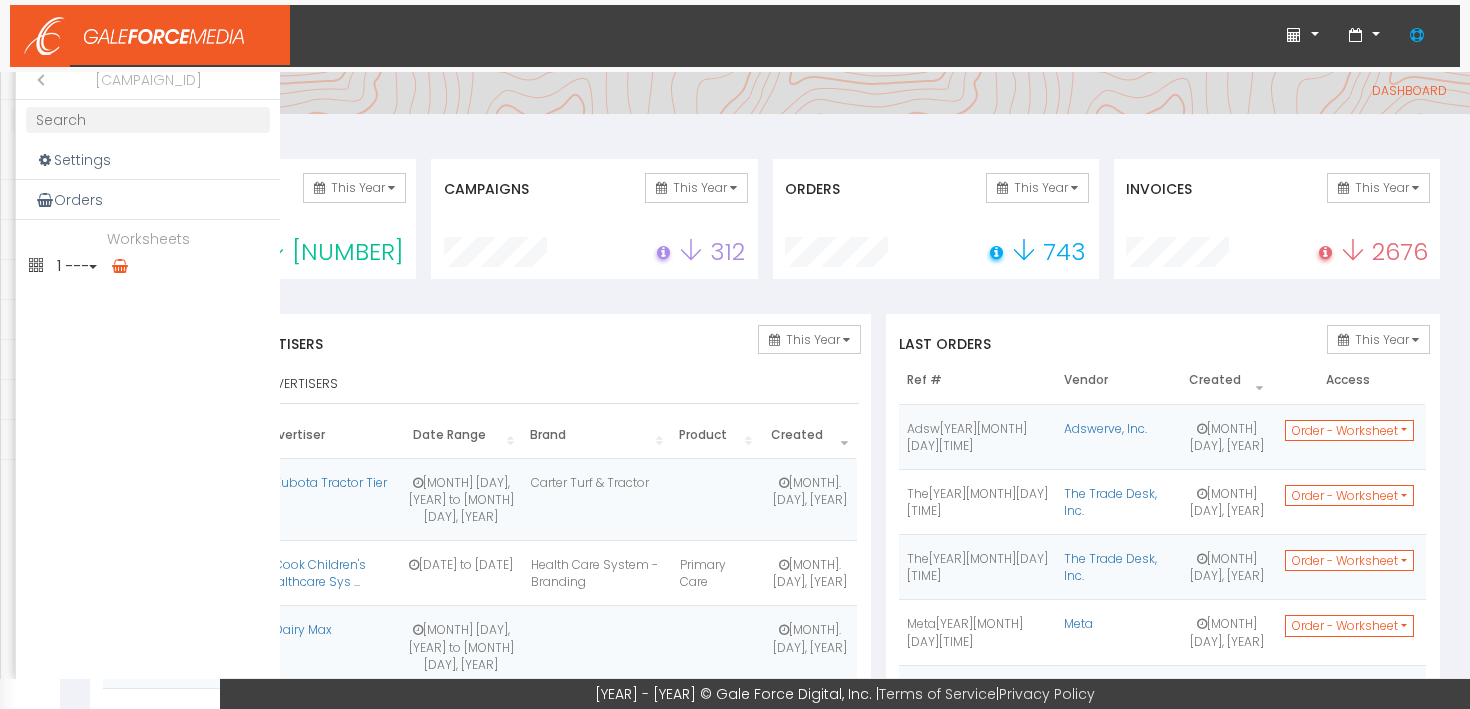 click on "1    ---" at bounding box center (148, 266) 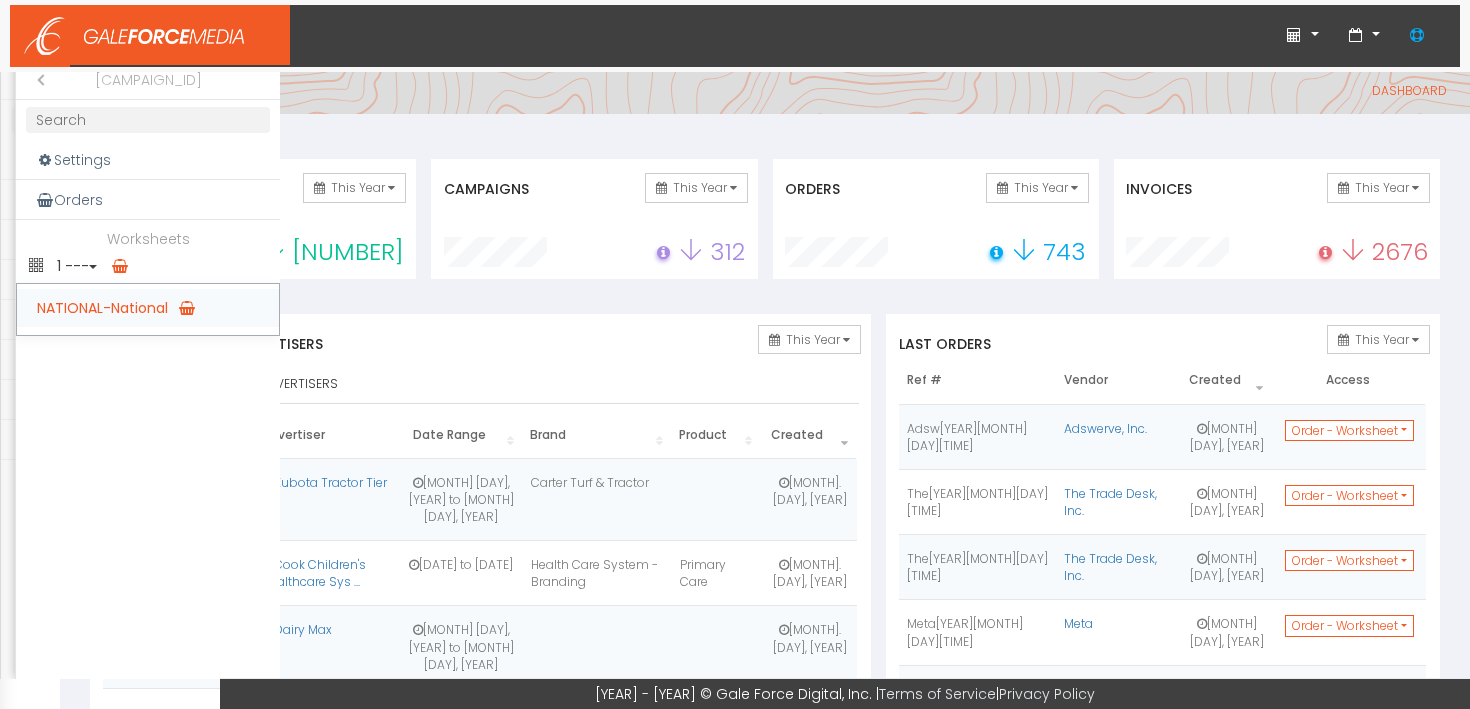 click on "NATIONAL-National" at bounding box center (148, 308) 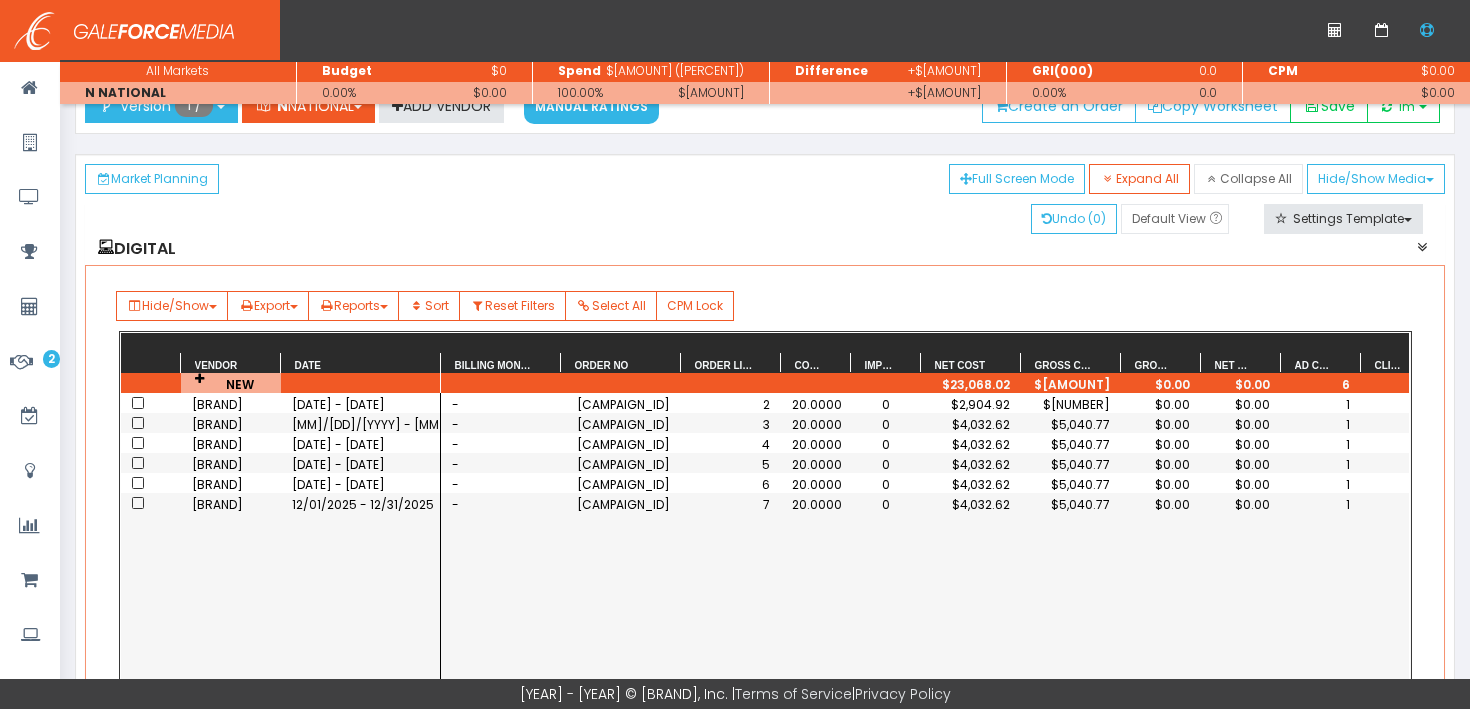 scroll, scrollTop: 0, scrollLeft: 0, axis: both 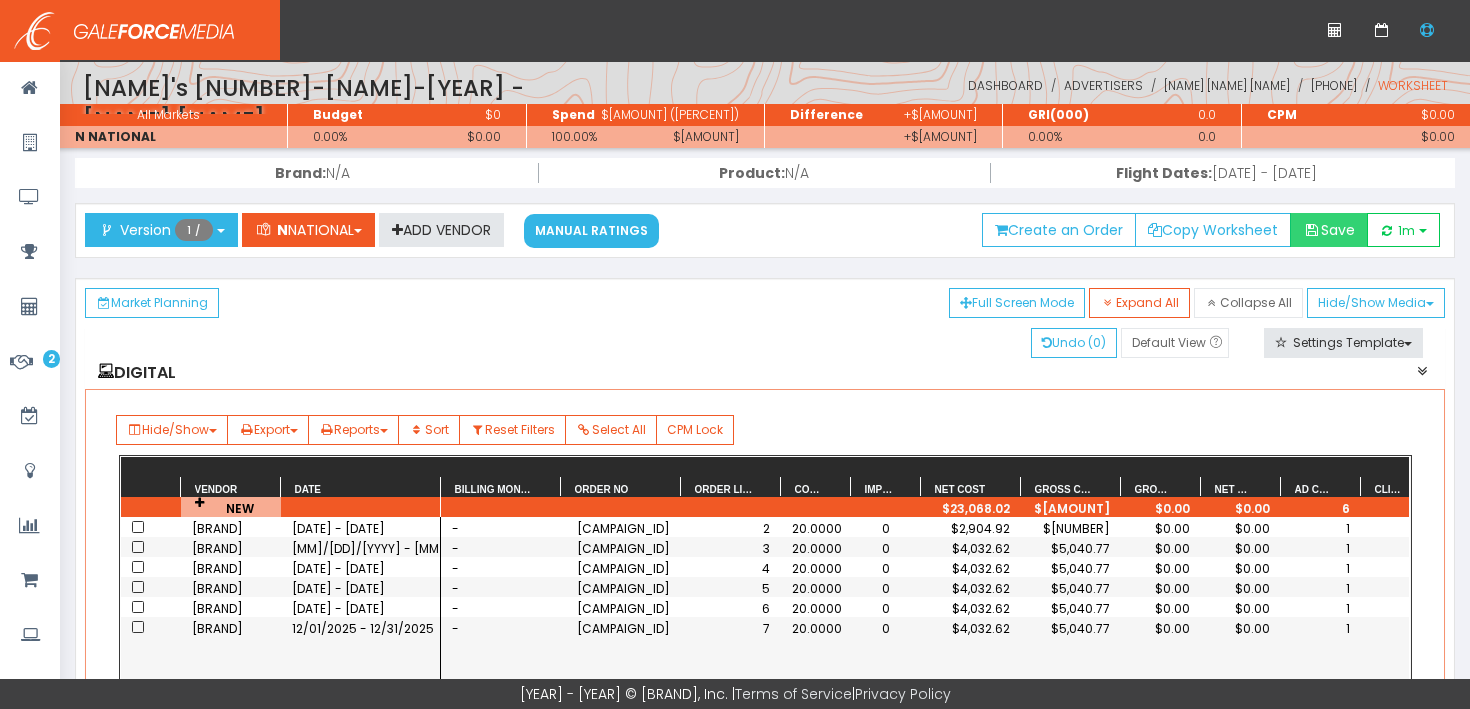 click on "Save" at bounding box center [1329, 230] 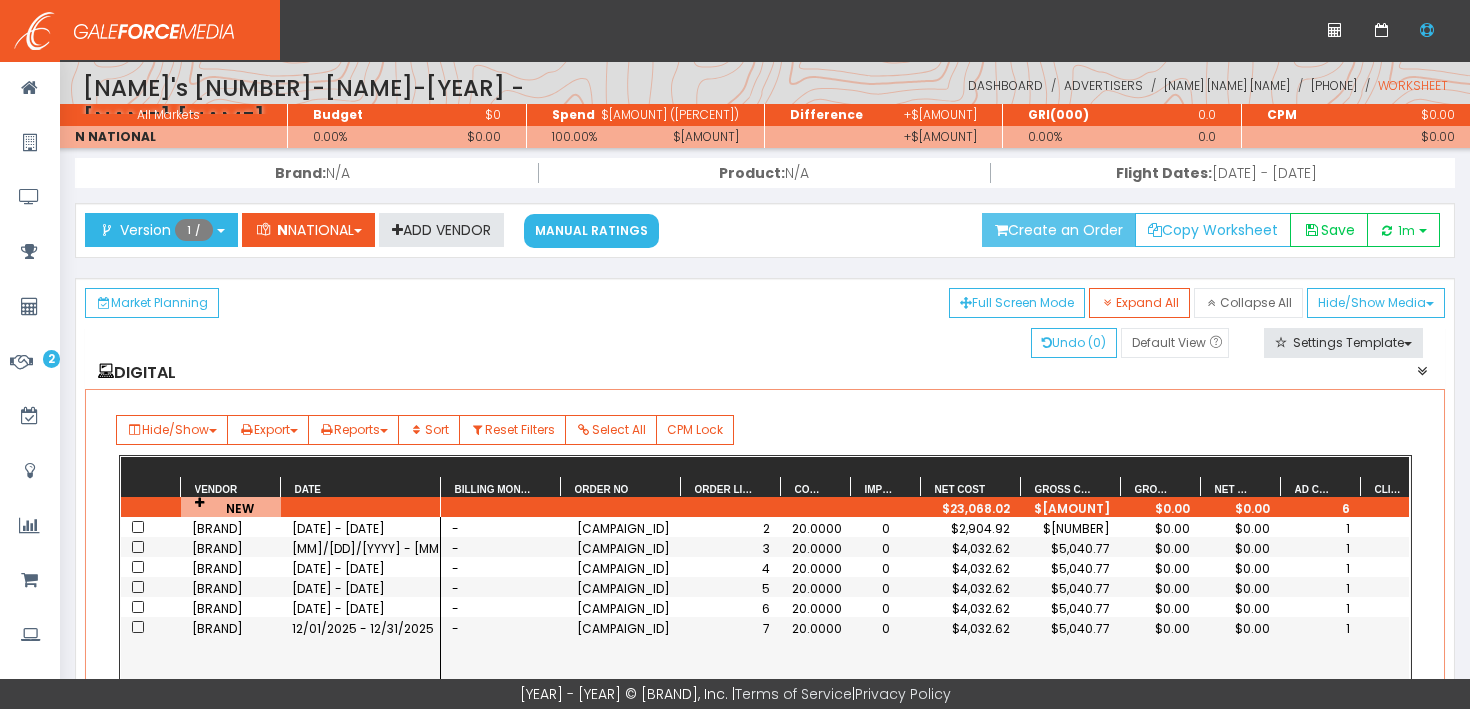 click on "Create an Order" at bounding box center [1059, 230] 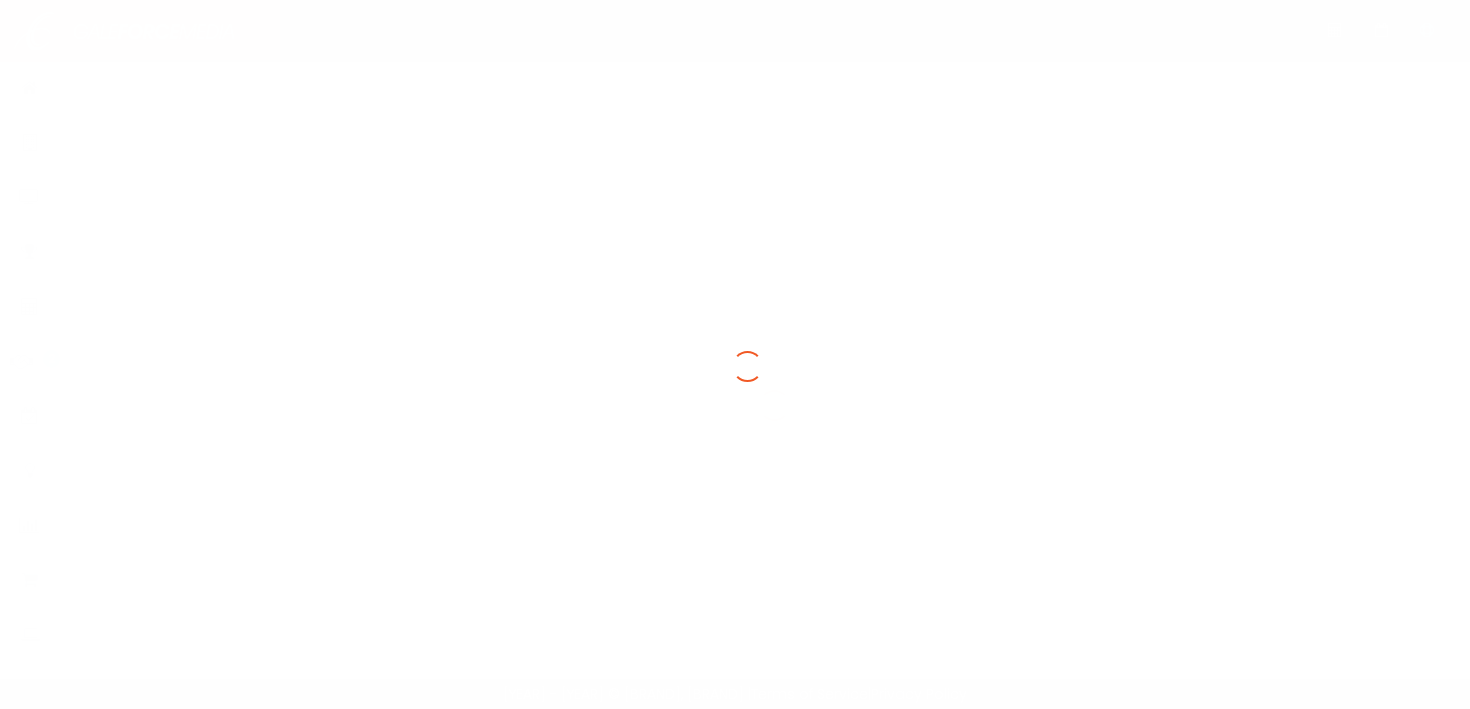 scroll, scrollTop: 0, scrollLeft: 0, axis: both 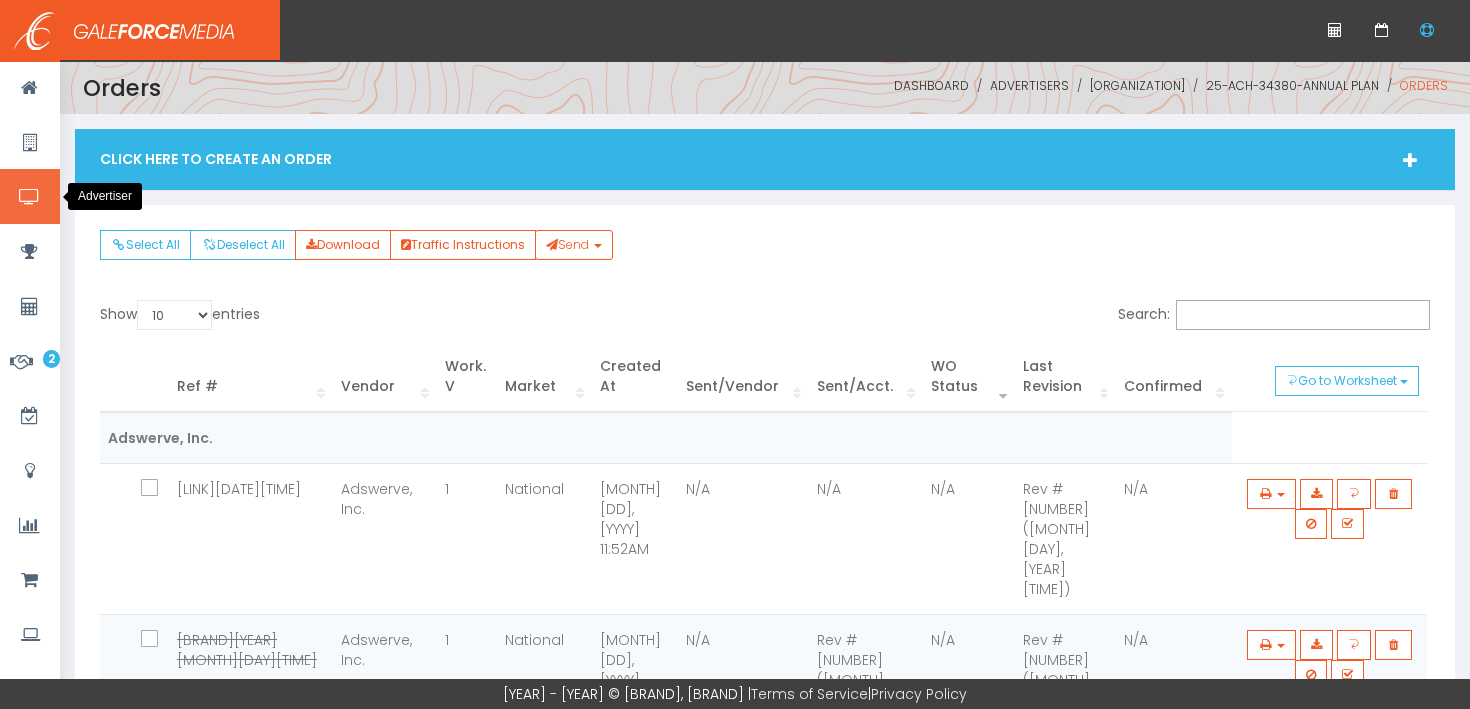 click at bounding box center [29, 197] 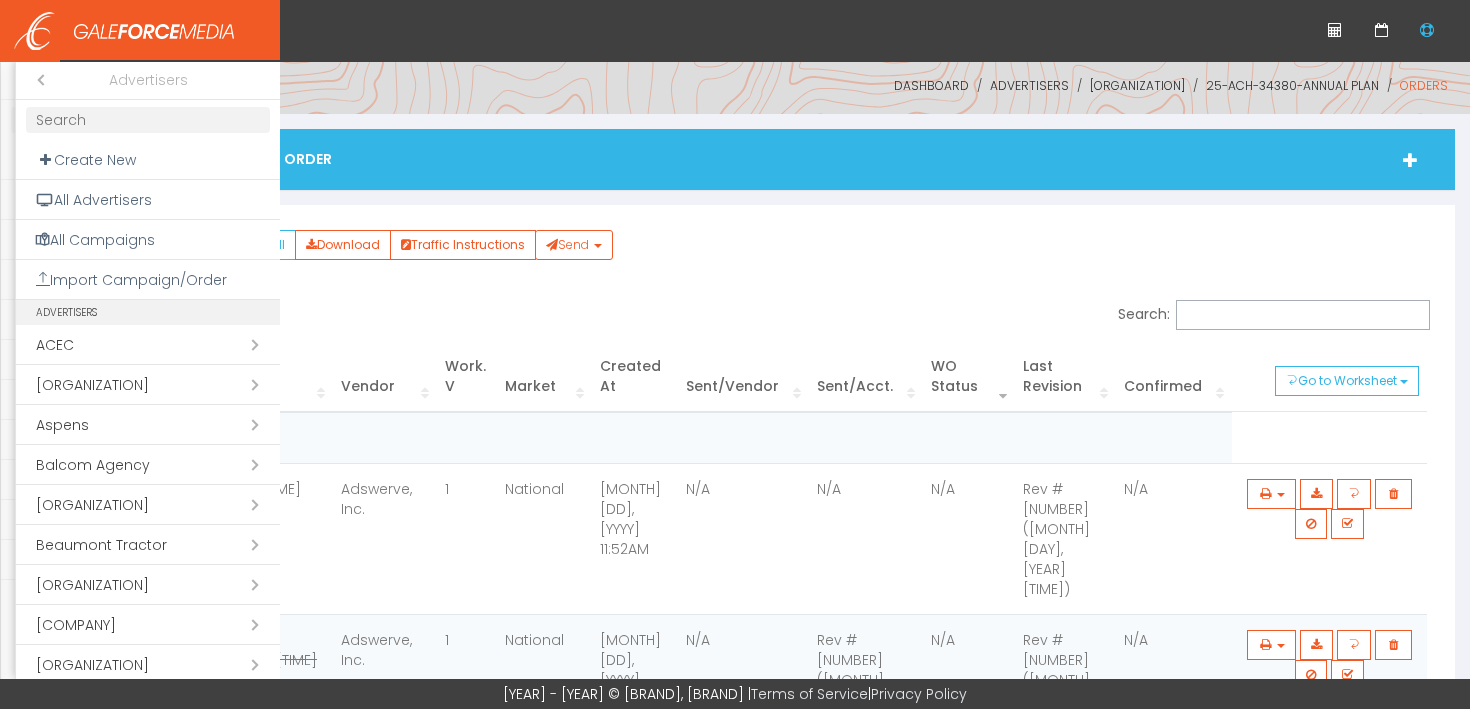 click at bounding box center [148, 120] 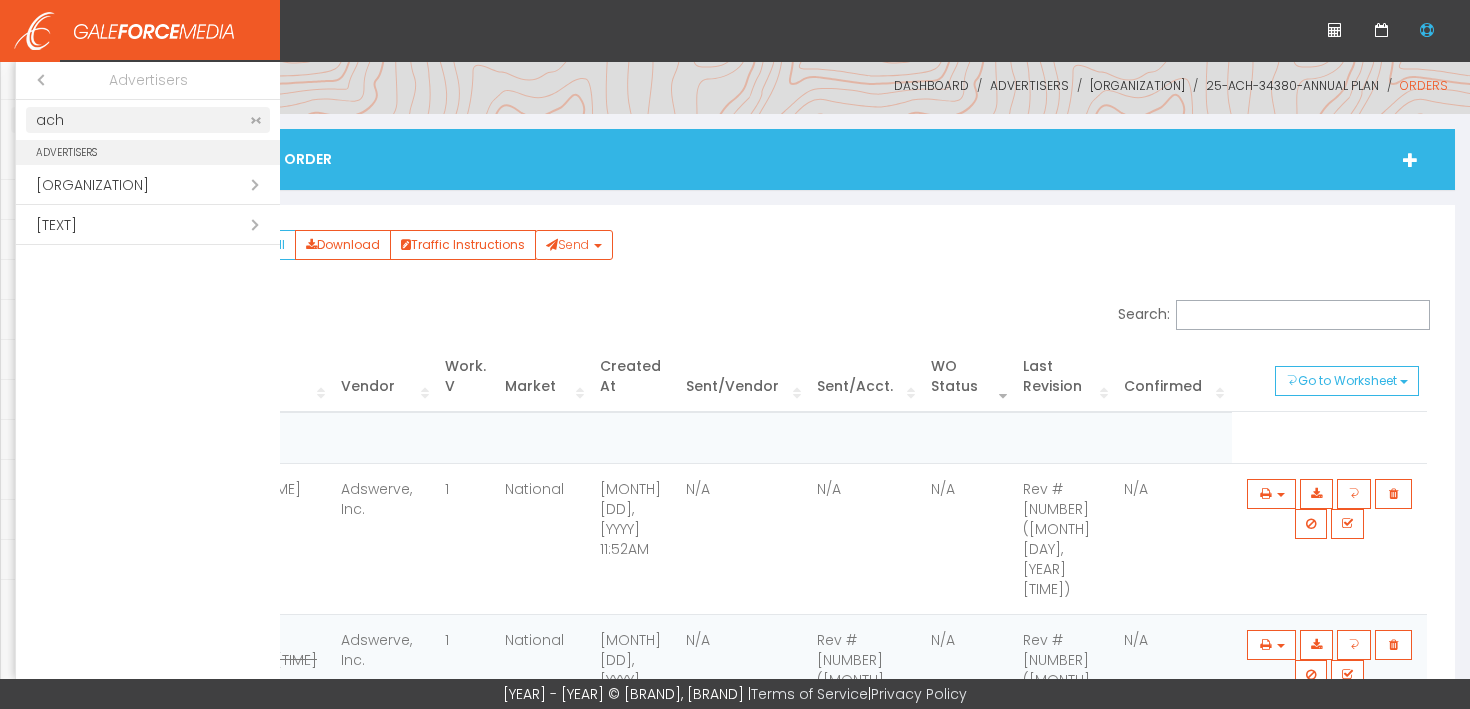type on "ach" 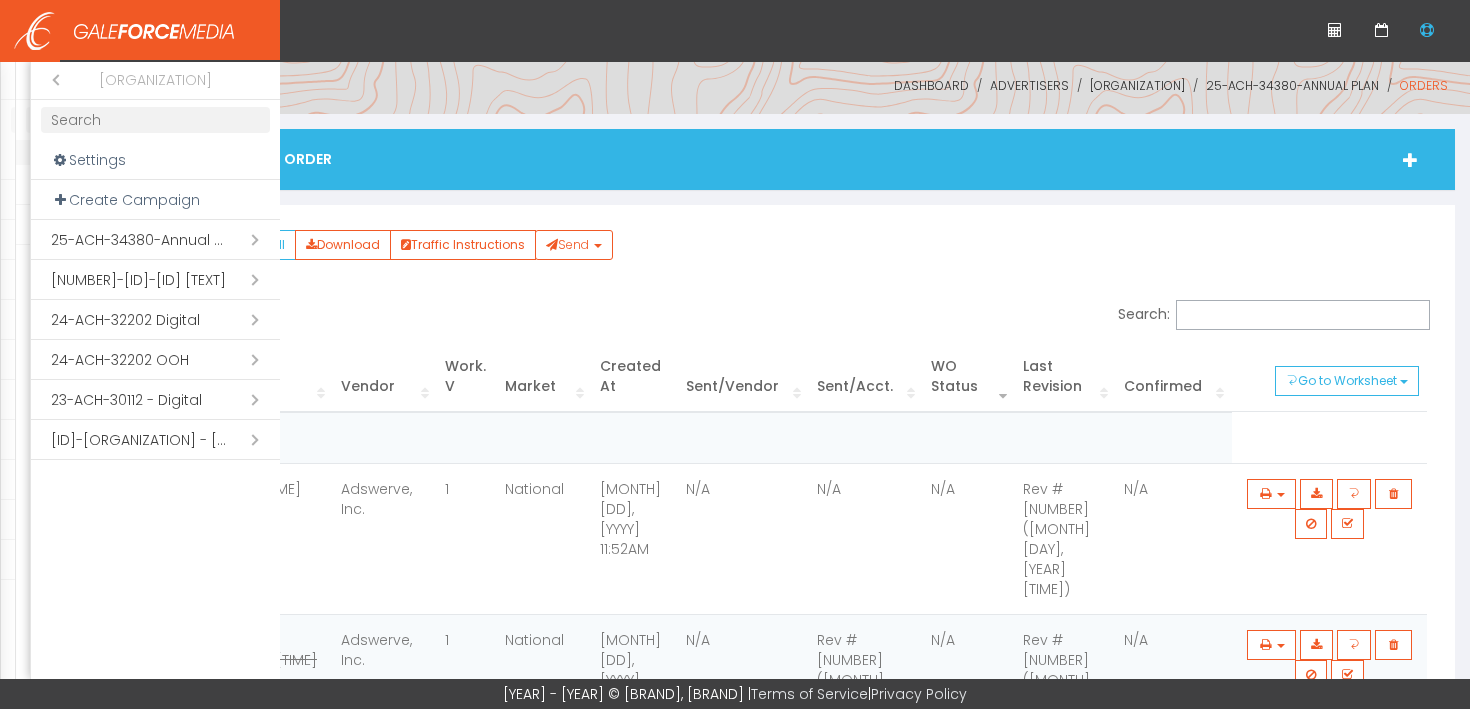 click on "Open submenu ( 25-ACH-34380-Annual Plan)" at bounding box center (155, 240) 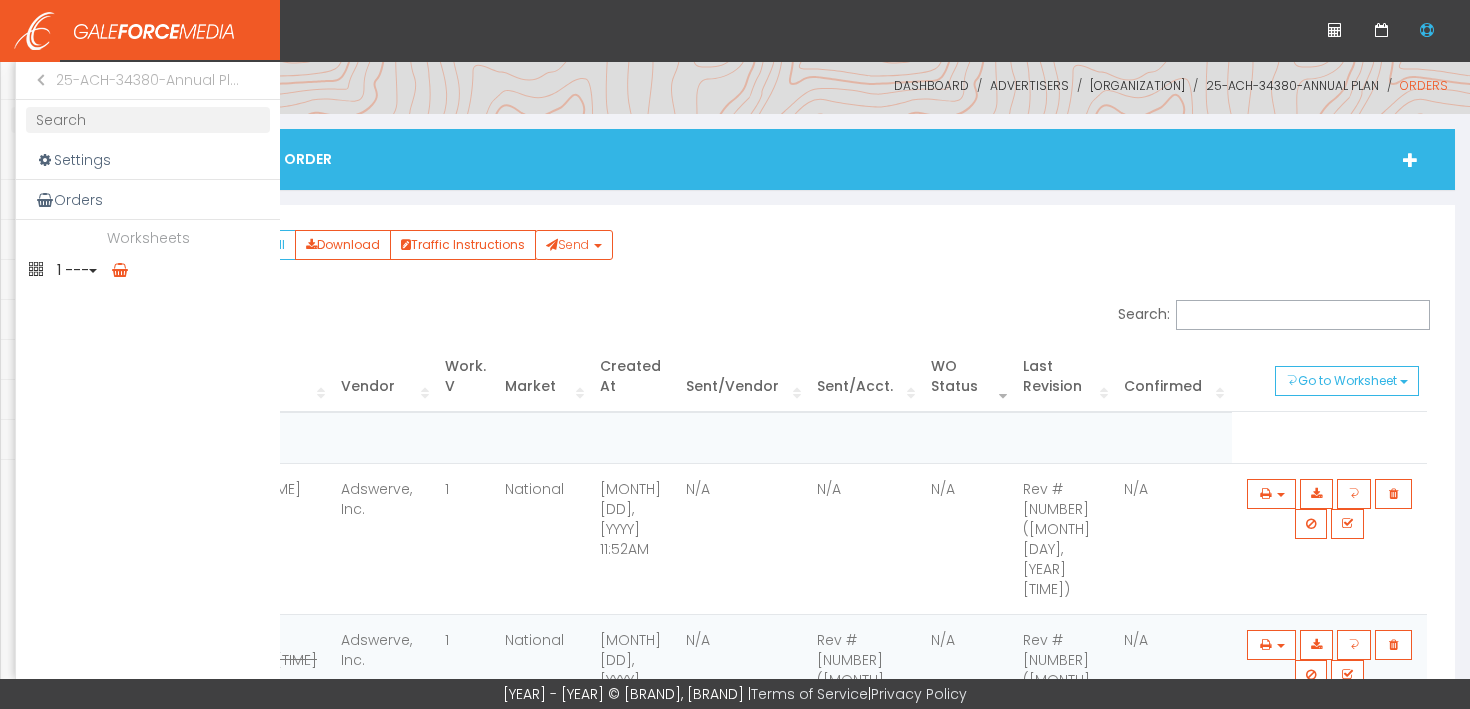 click on "1    ---" at bounding box center [148, 270] 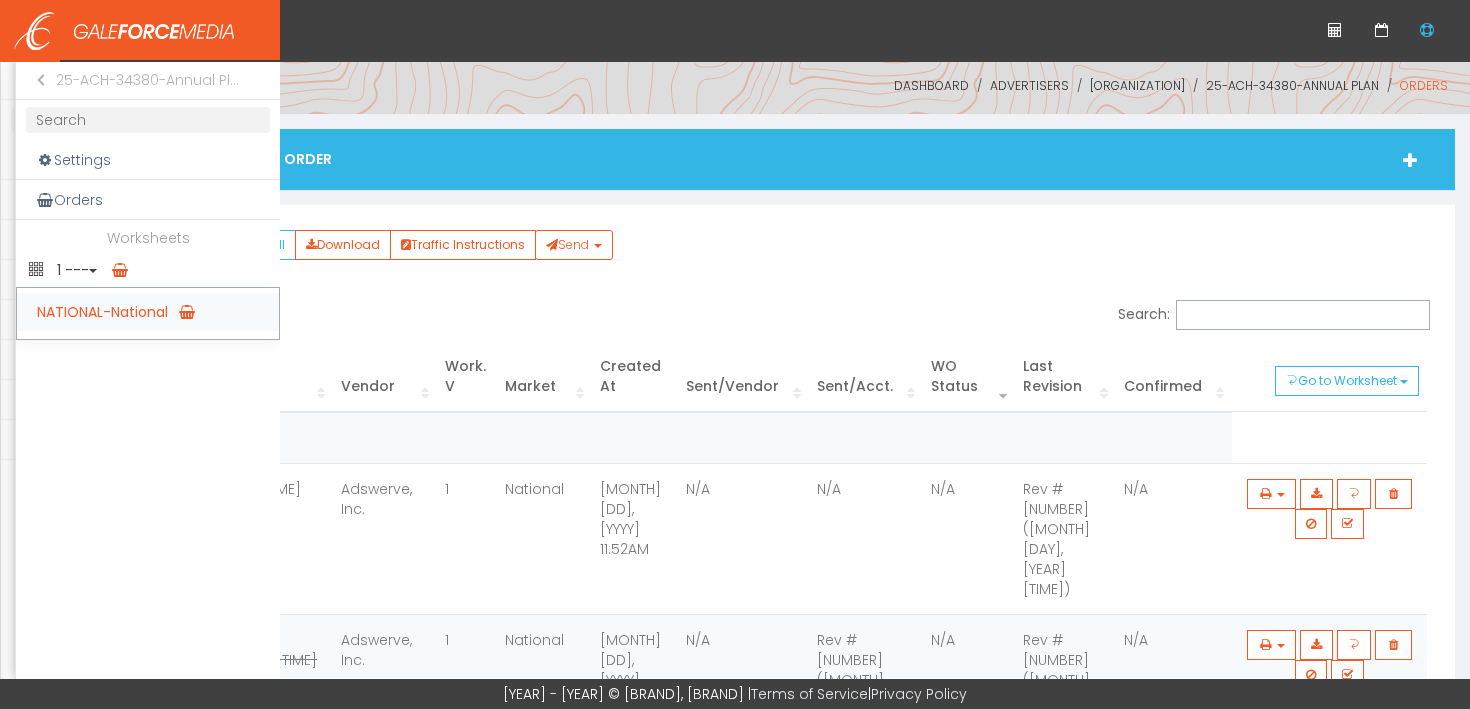 click on "NATIONAL-National" at bounding box center (148, 312) 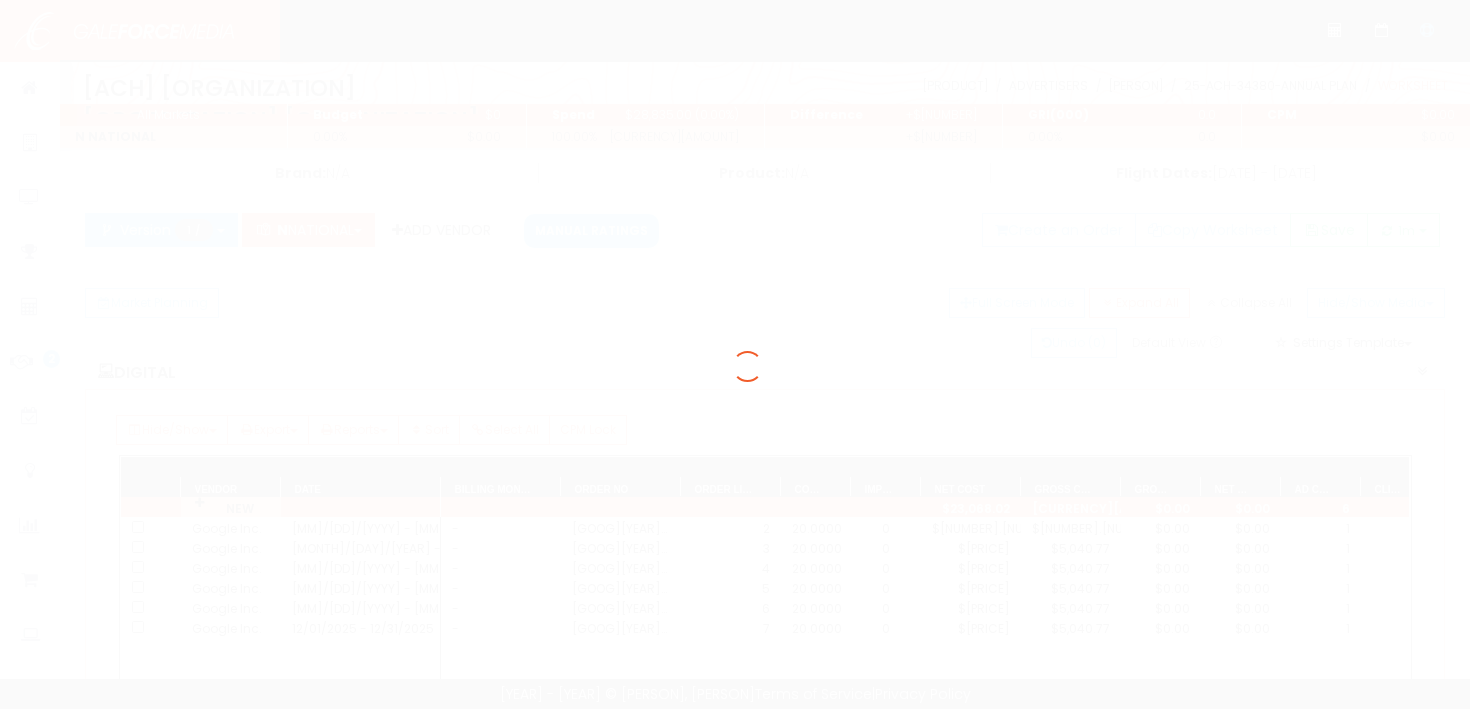 scroll, scrollTop: 0, scrollLeft: 0, axis: both 